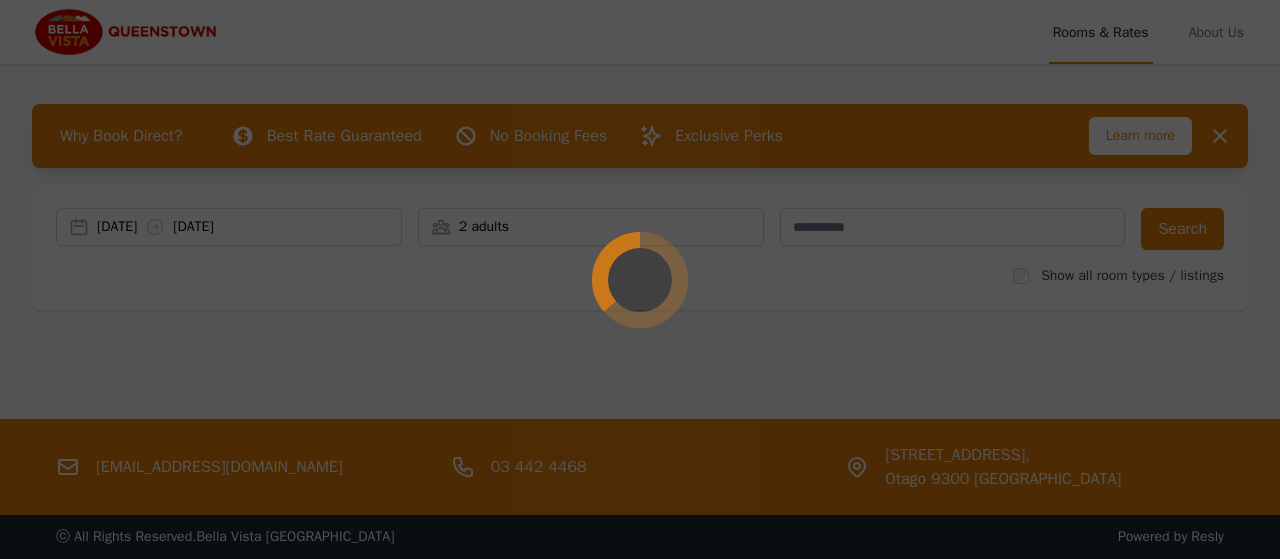 scroll, scrollTop: 0, scrollLeft: 0, axis: both 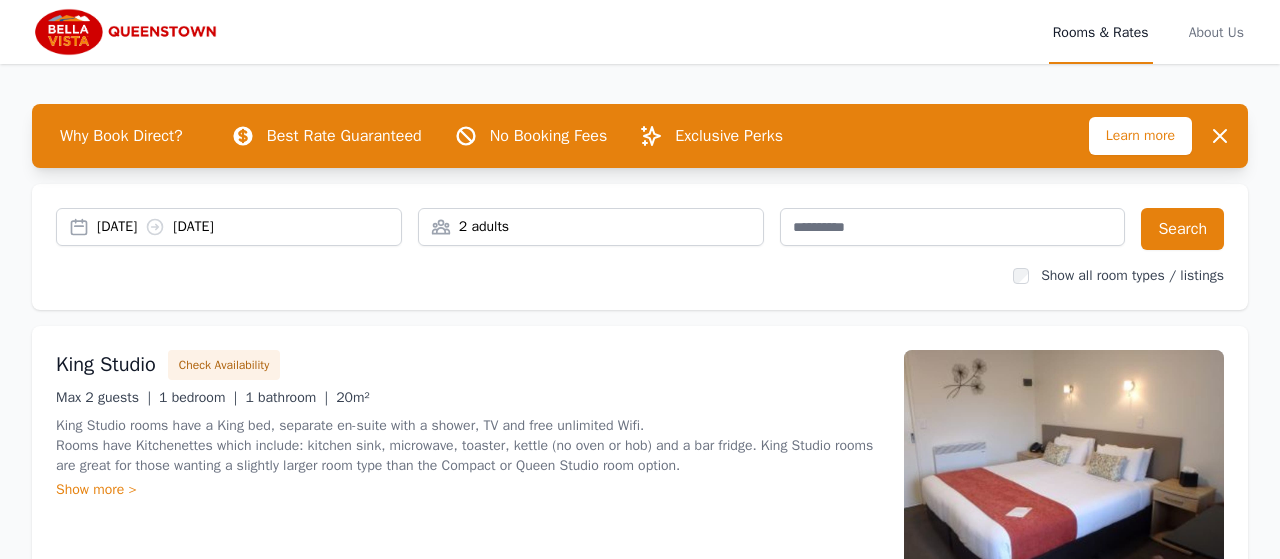 click on "[DATE] [DATE]" at bounding box center (249, 227) 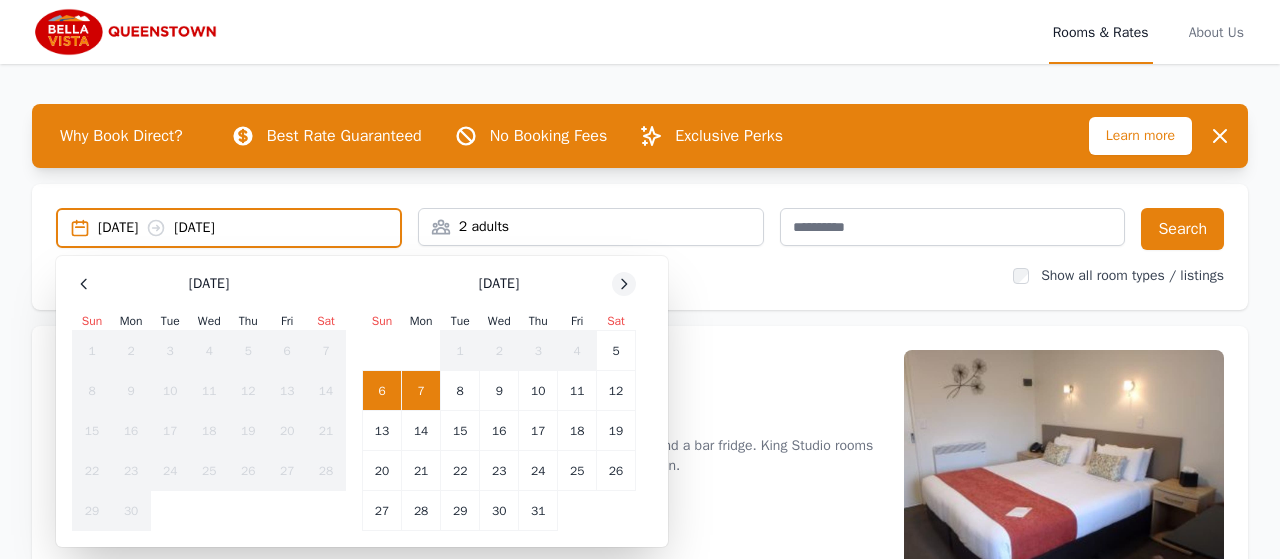 click 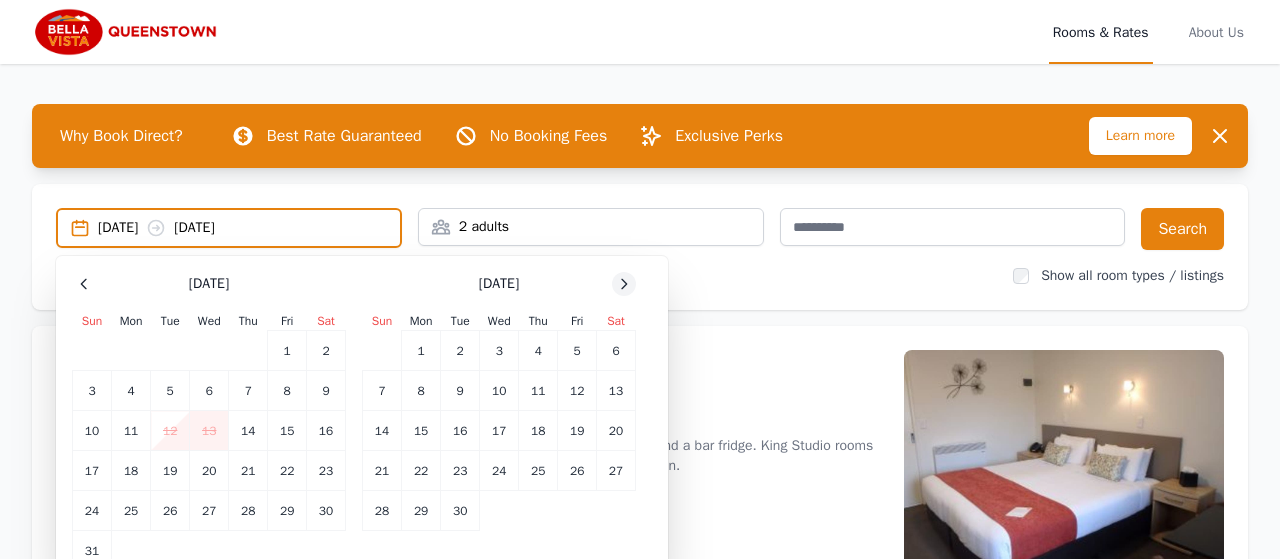 click 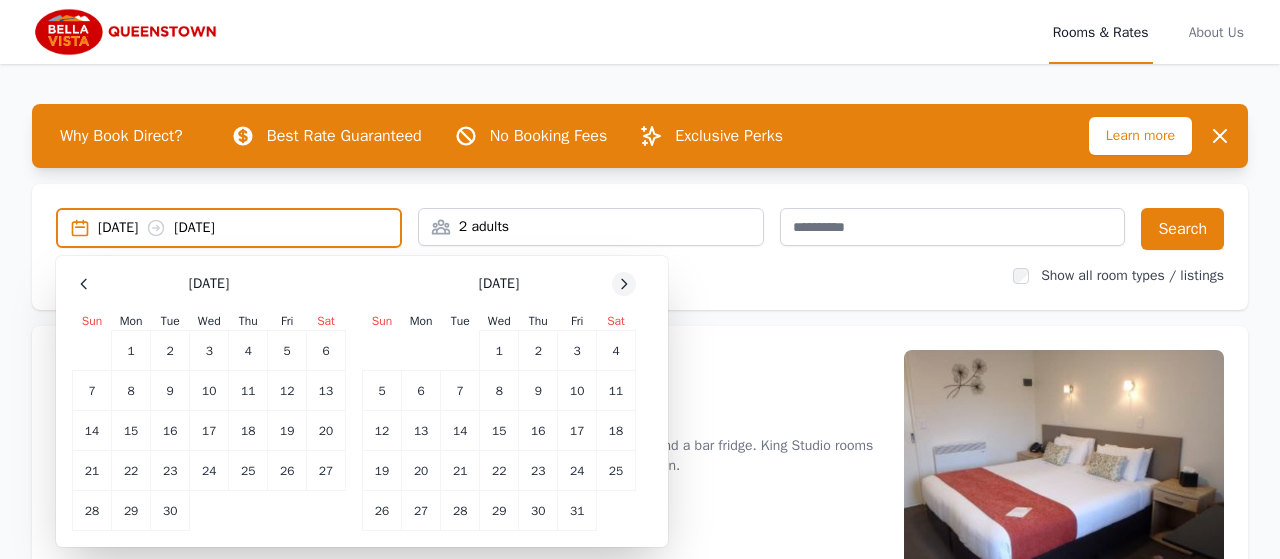 click 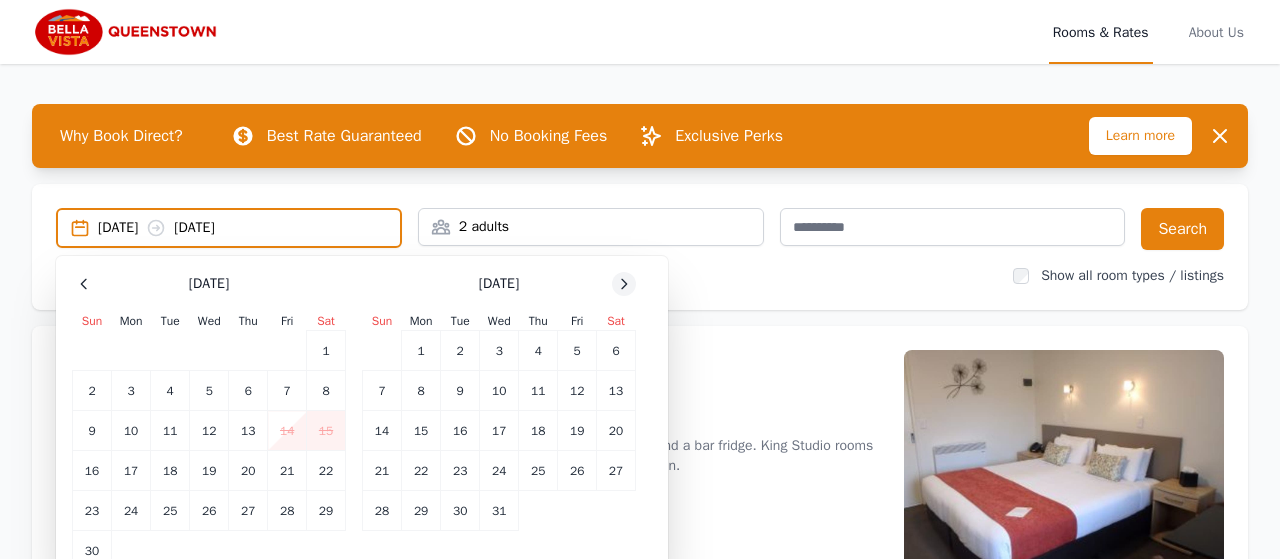 click 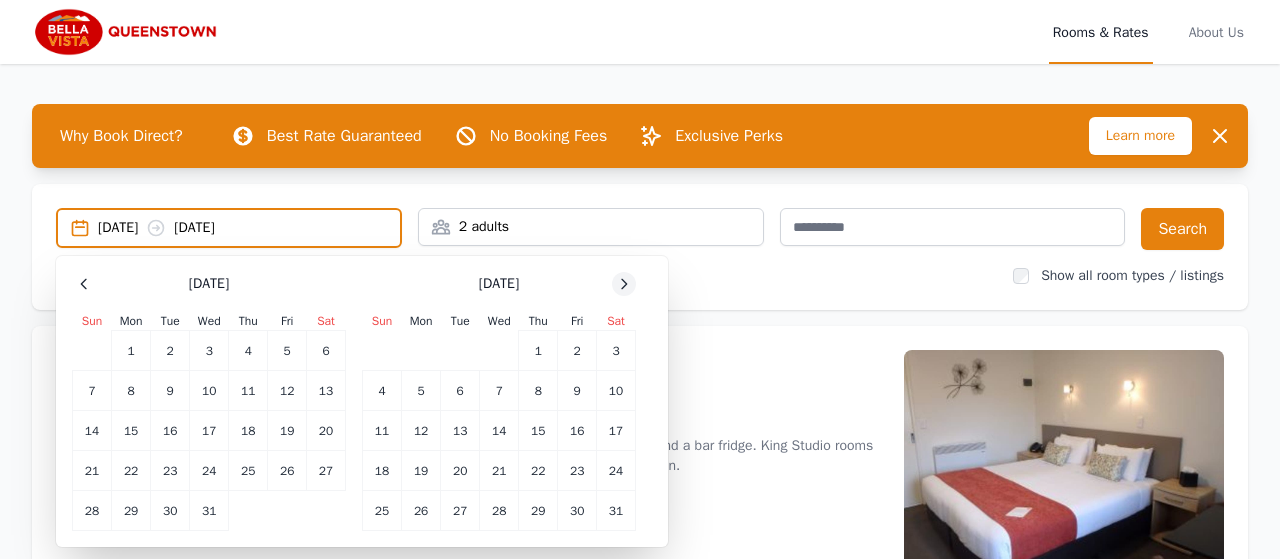 click 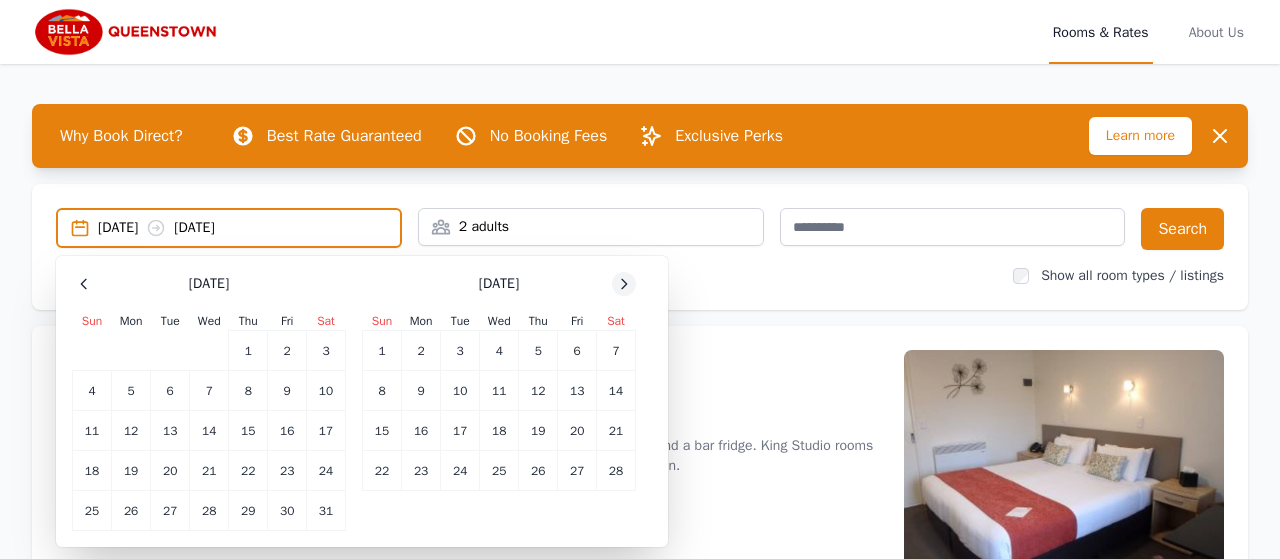 click 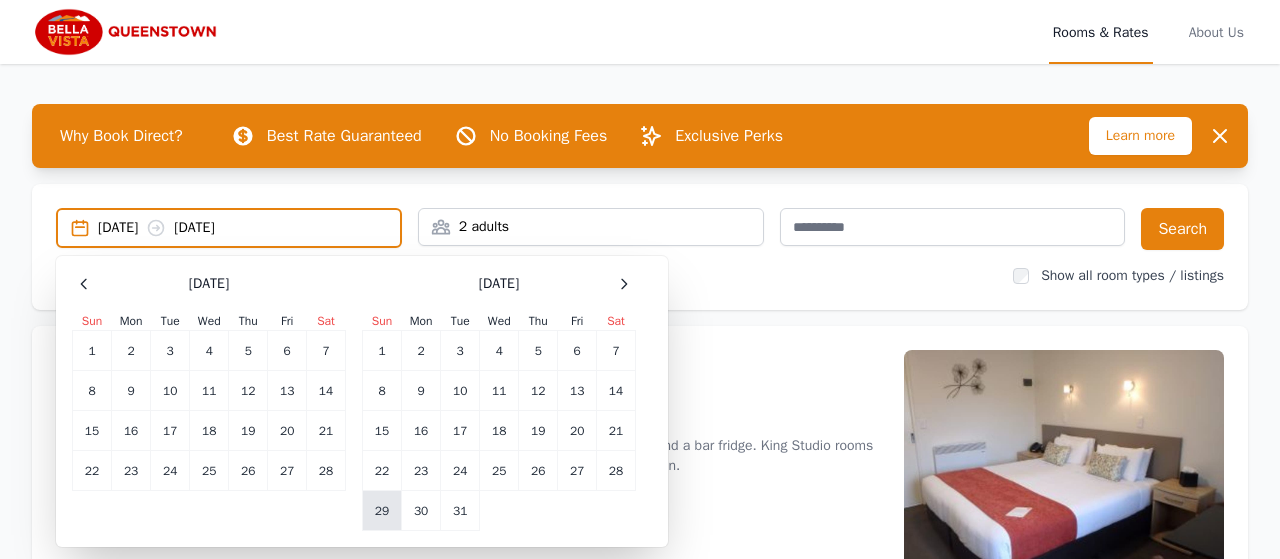 click on "29" at bounding box center (382, 511) 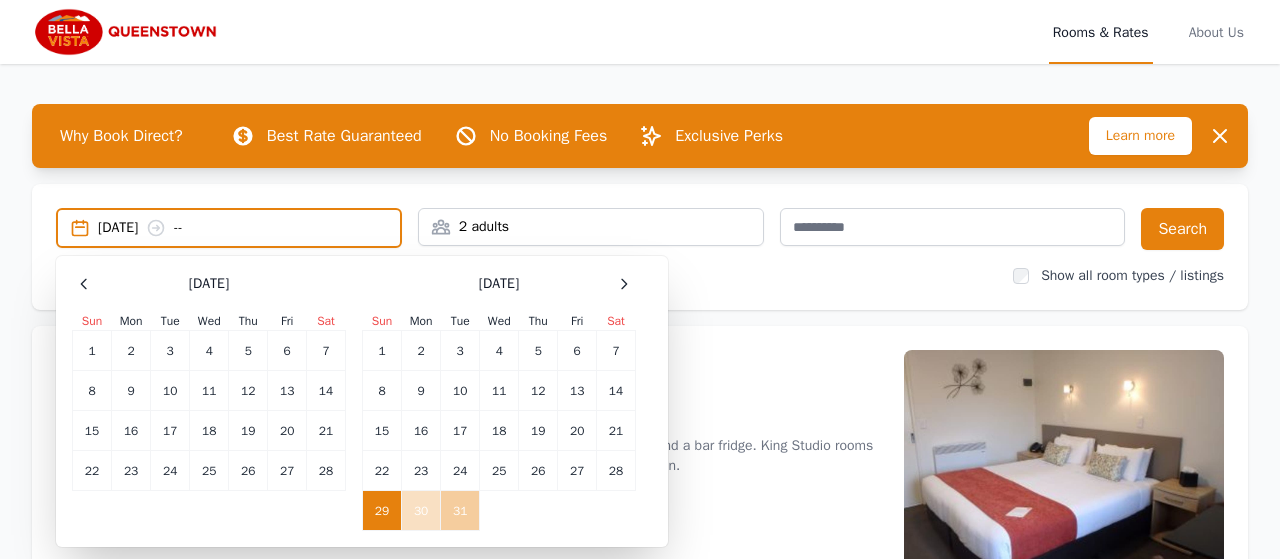 click on "31" at bounding box center [460, 511] 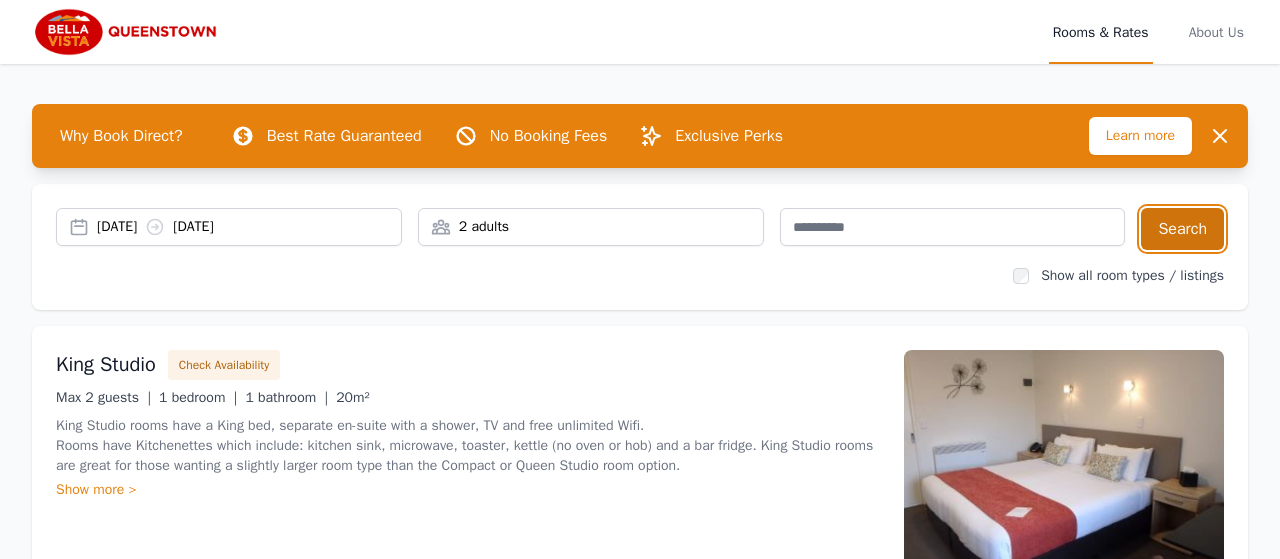 click on "Search" at bounding box center (1182, 229) 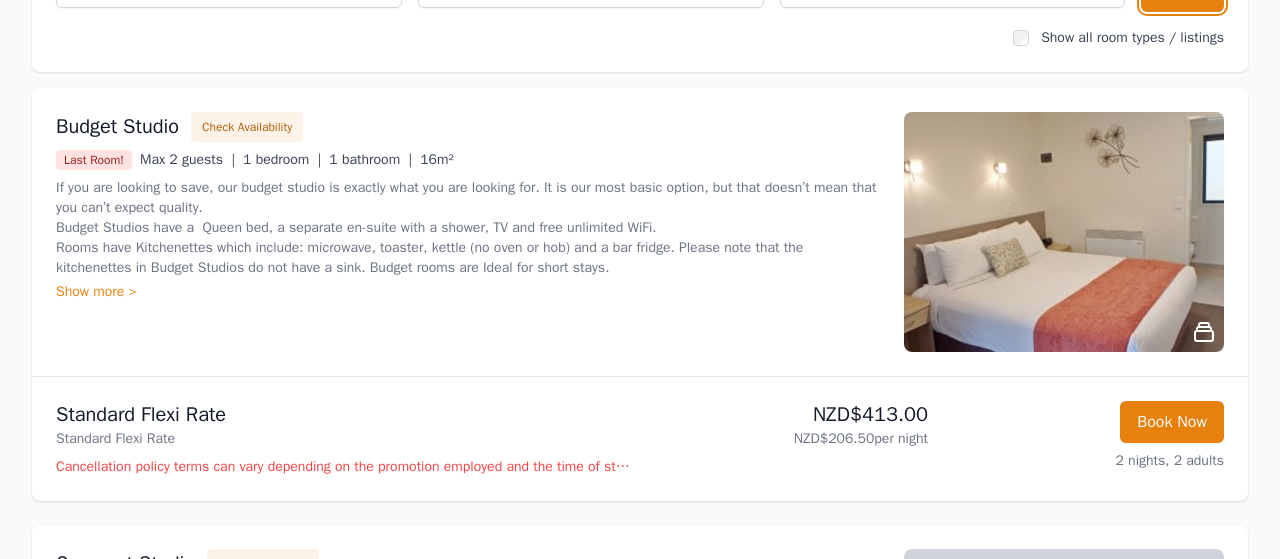 scroll, scrollTop: 255, scrollLeft: 0, axis: vertical 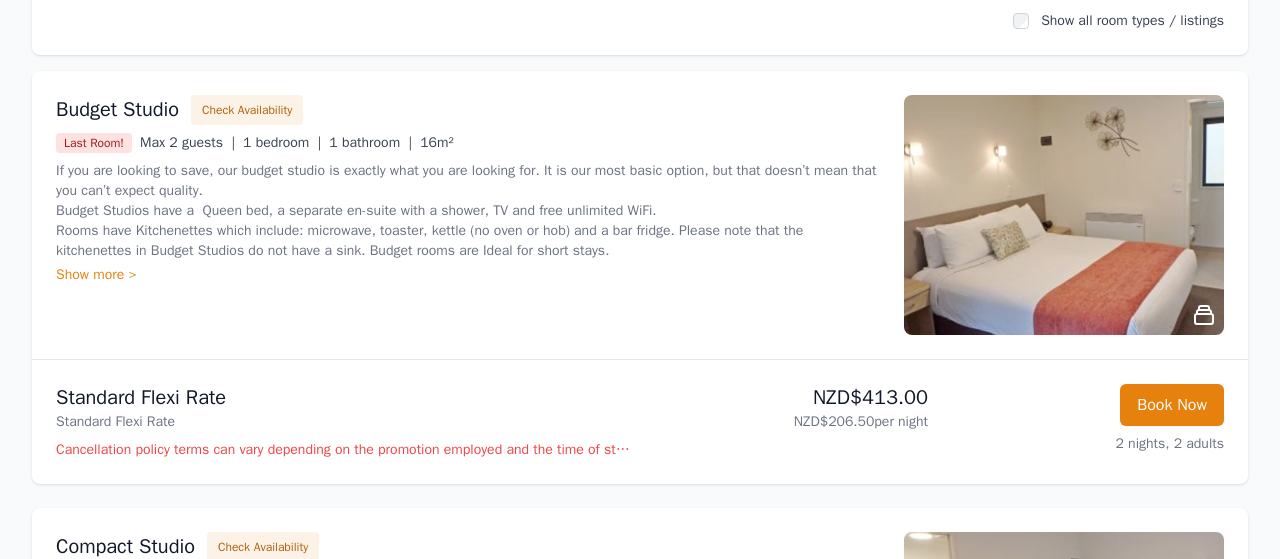 click at bounding box center (1064, 215) 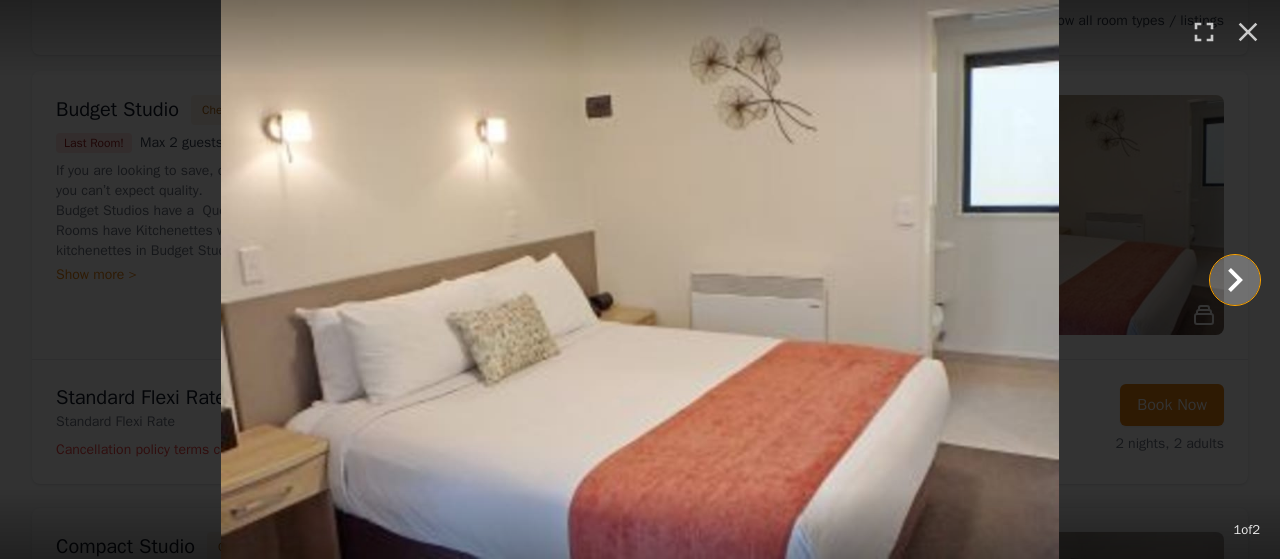 click 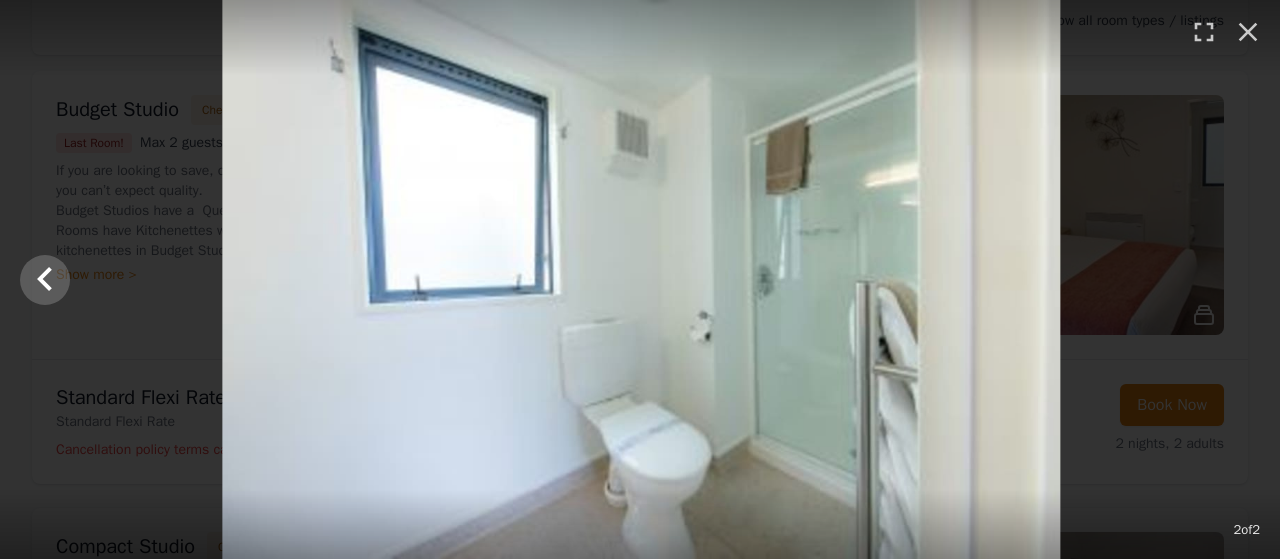 click at bounding box center [641, 279] 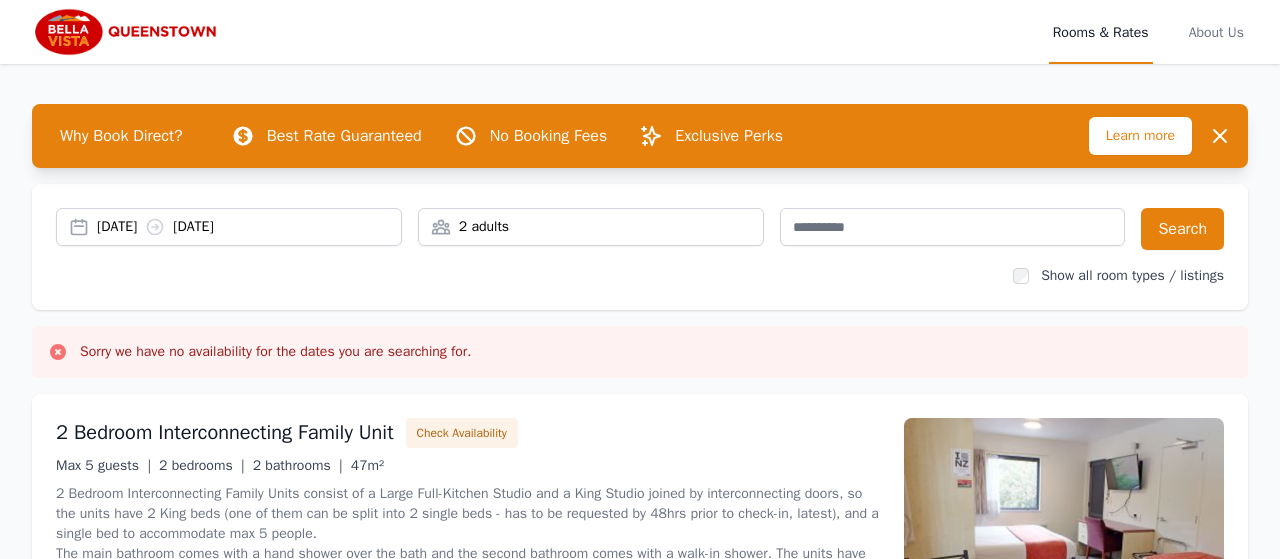 scroll, scrollTop: 0, scrollLeft: 0, axis: both 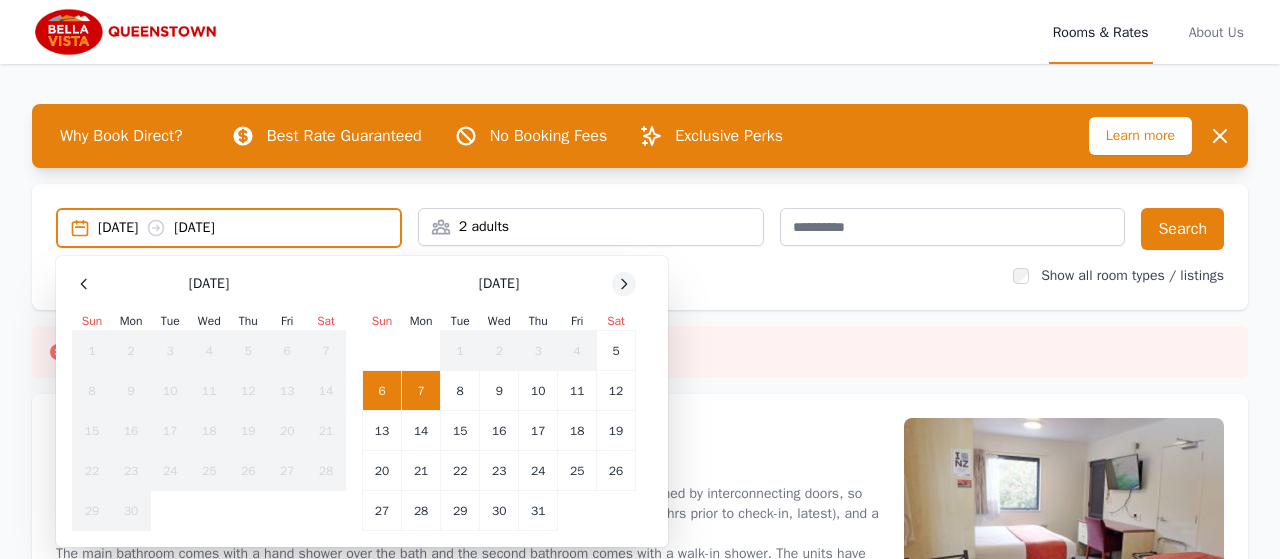 click 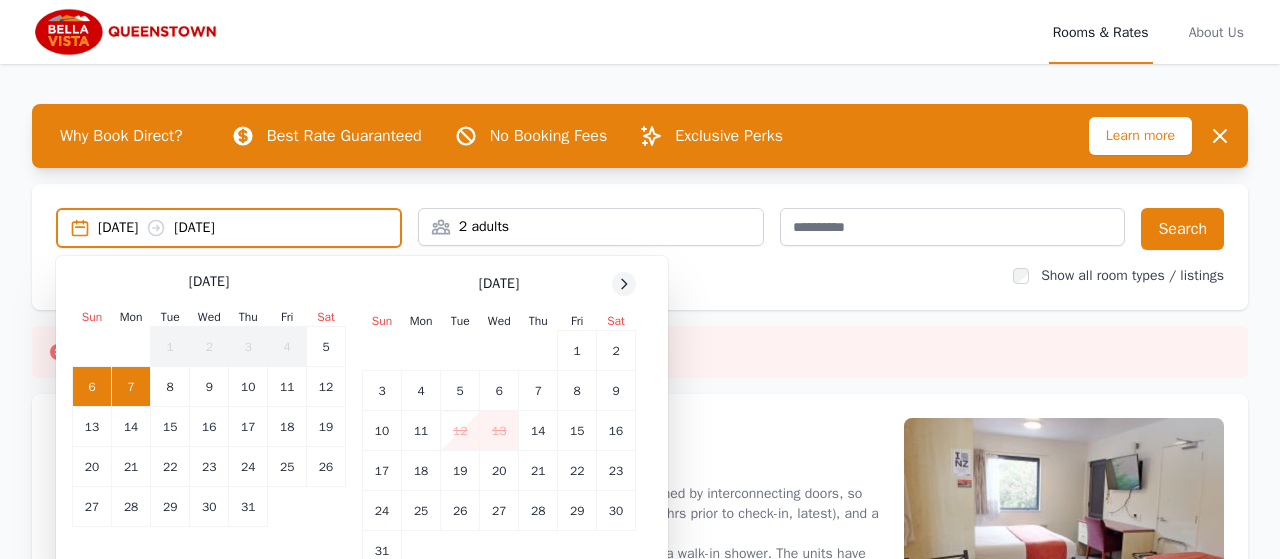 click 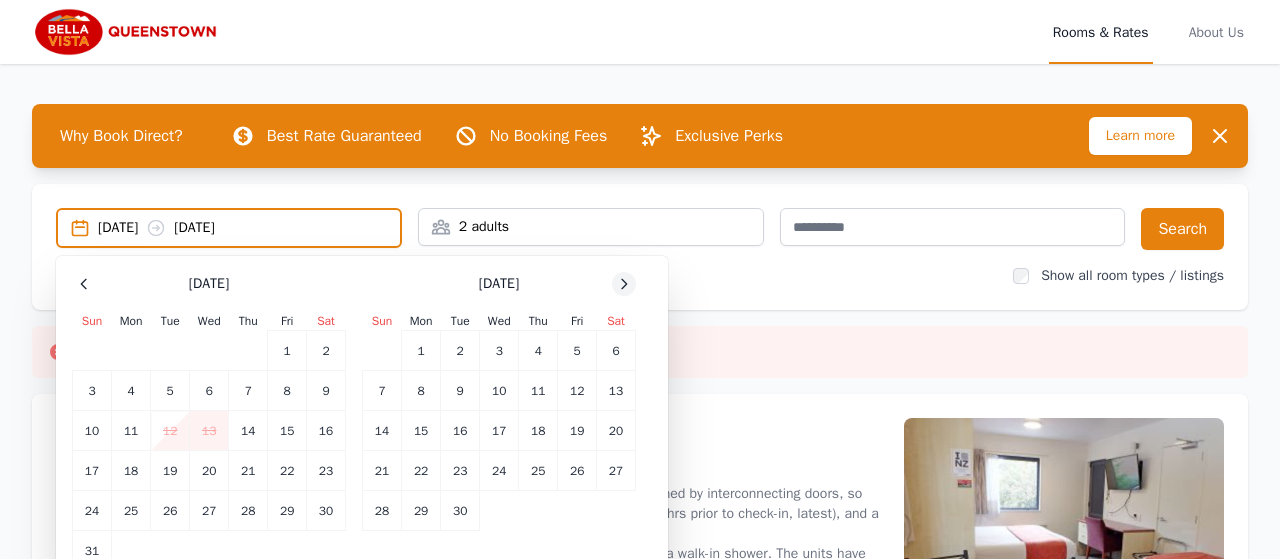 click 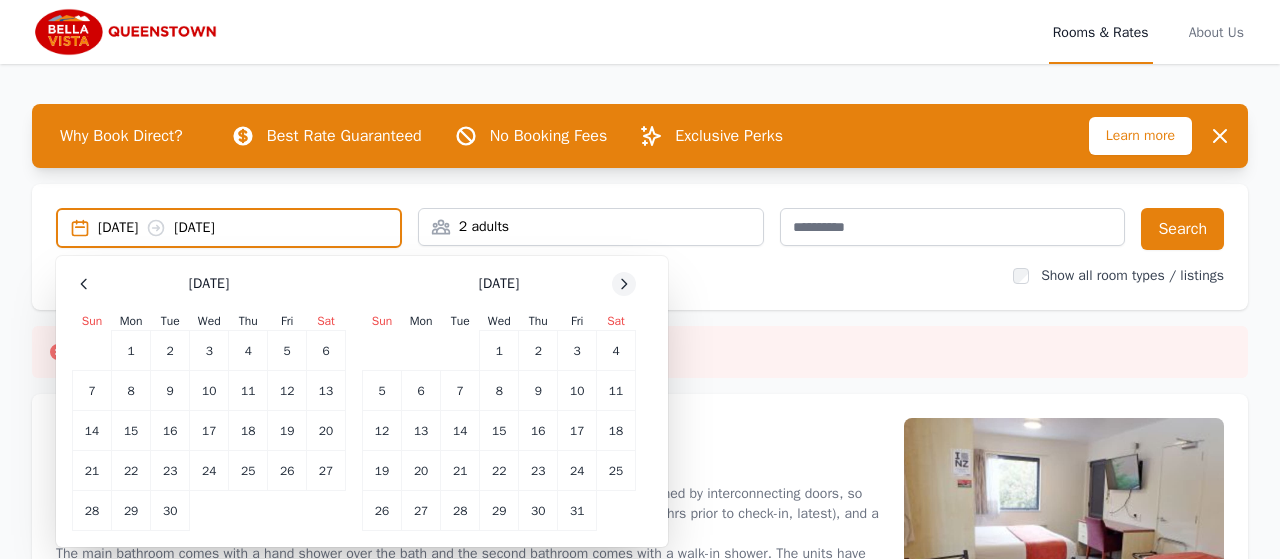click 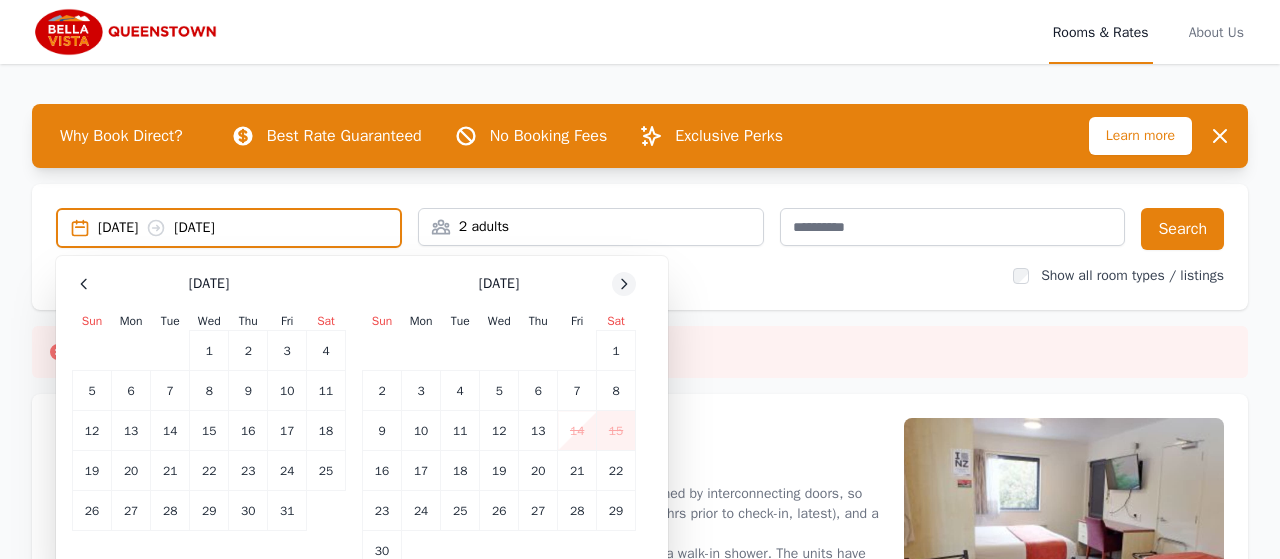 click 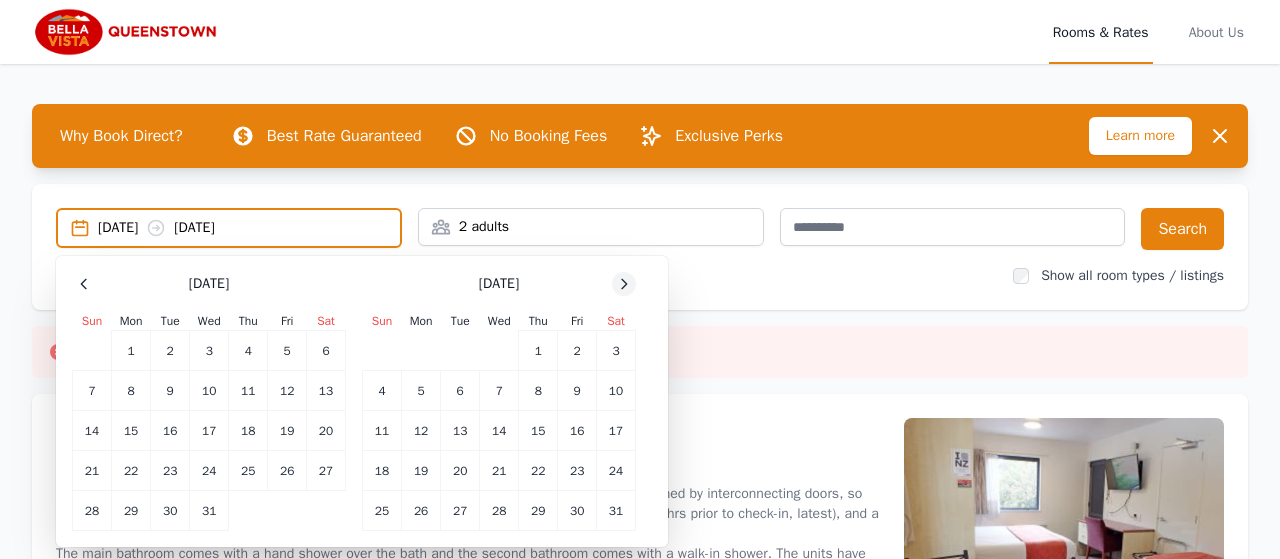 click 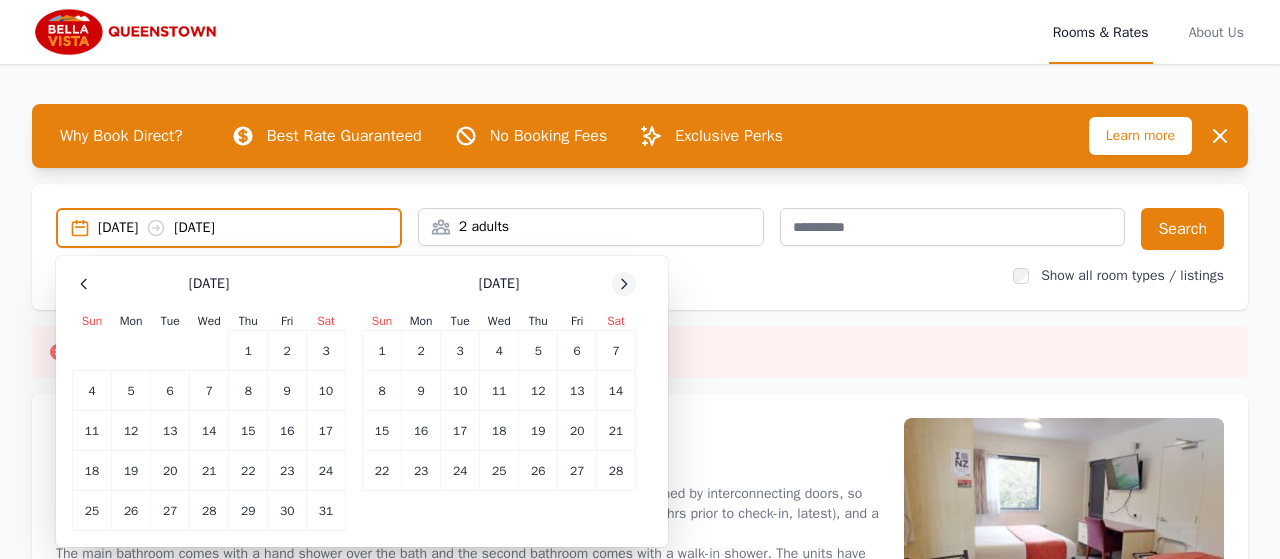click 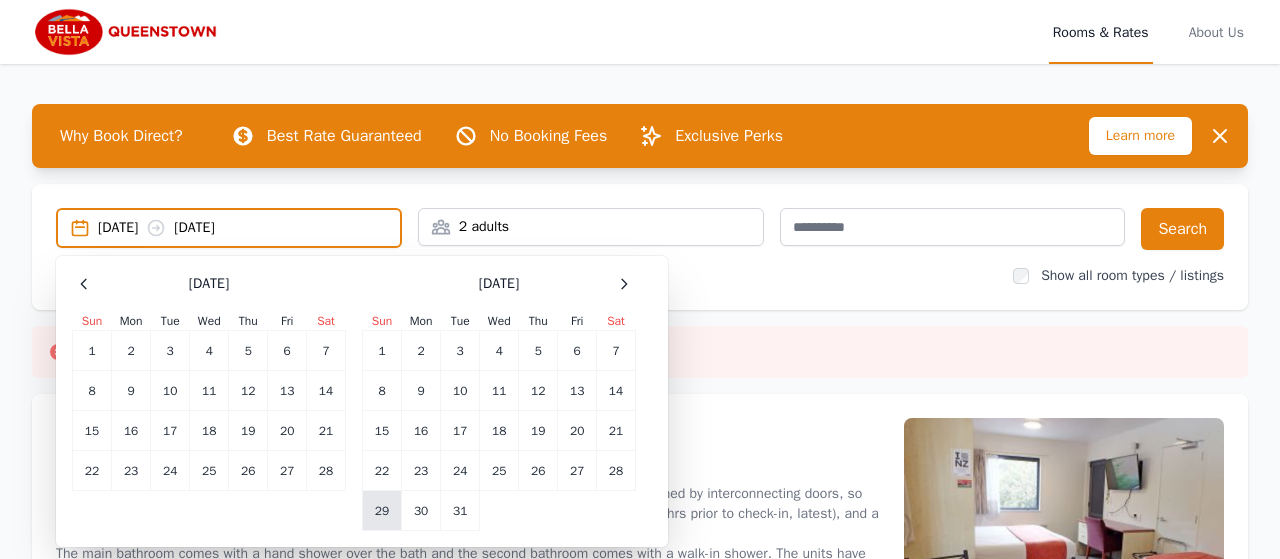 click on "29" at bounding box center [382, 511] 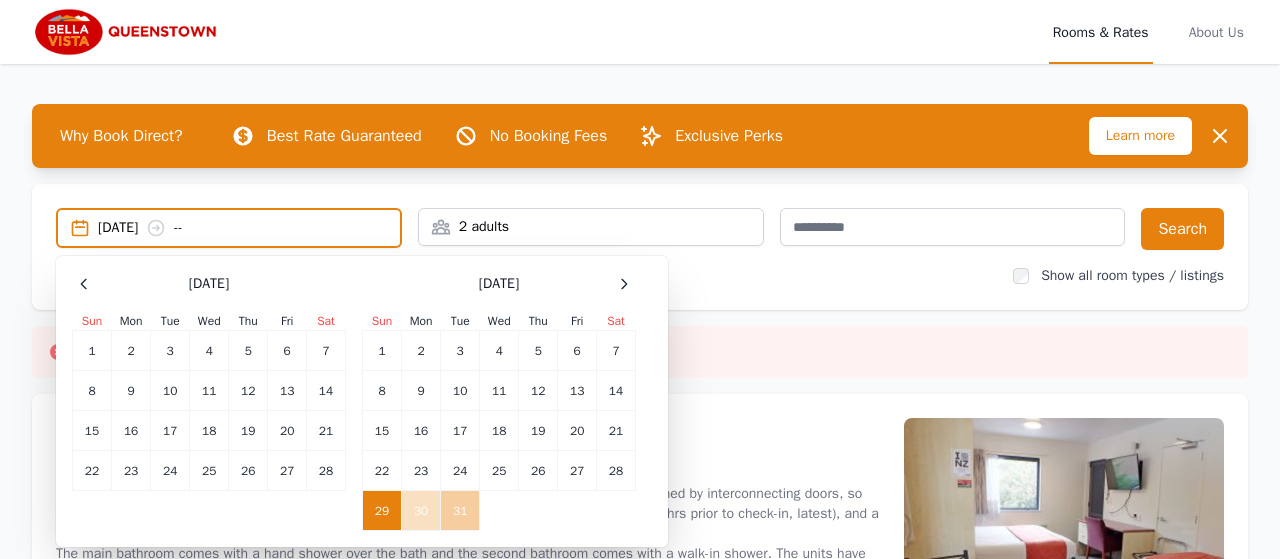 click on "31" at bounding box center (460, 511) 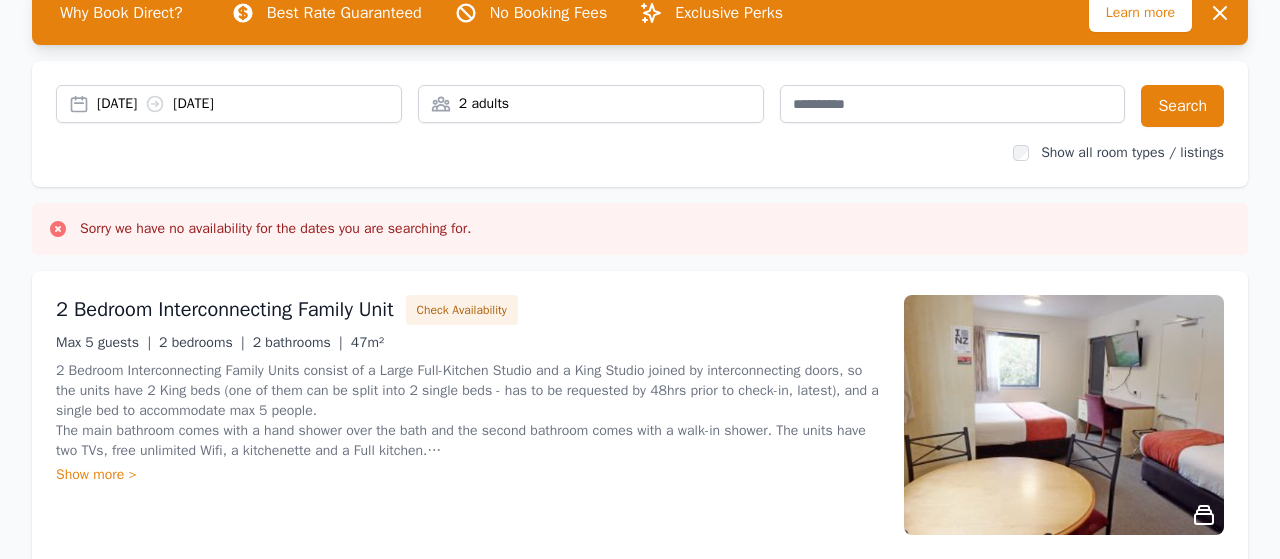 scroll, scrollTop: 114, scrollLeft: 0, axis: vertical 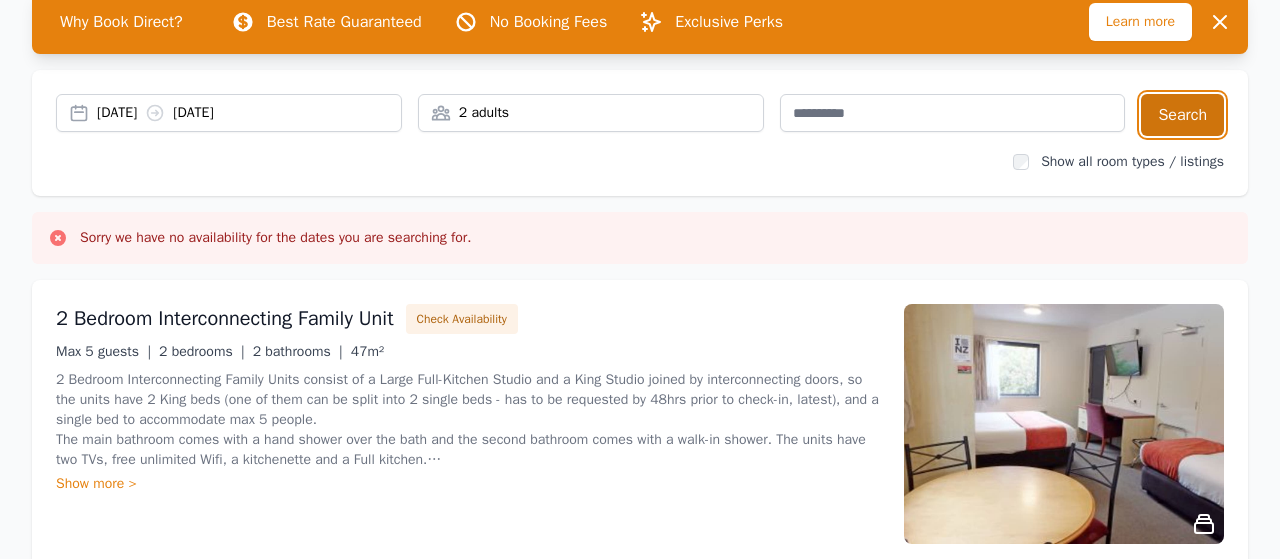 click on "Search" at bounding box center (1182, 115) 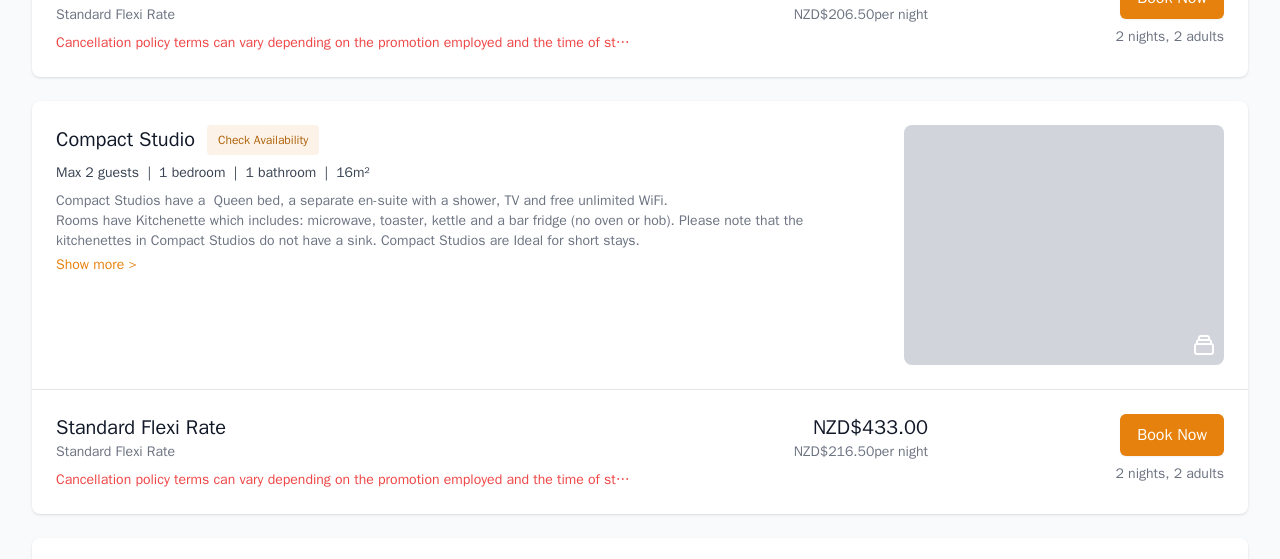 scroll, scrollTop: 660, scrollLeft: 0, axis: vertical 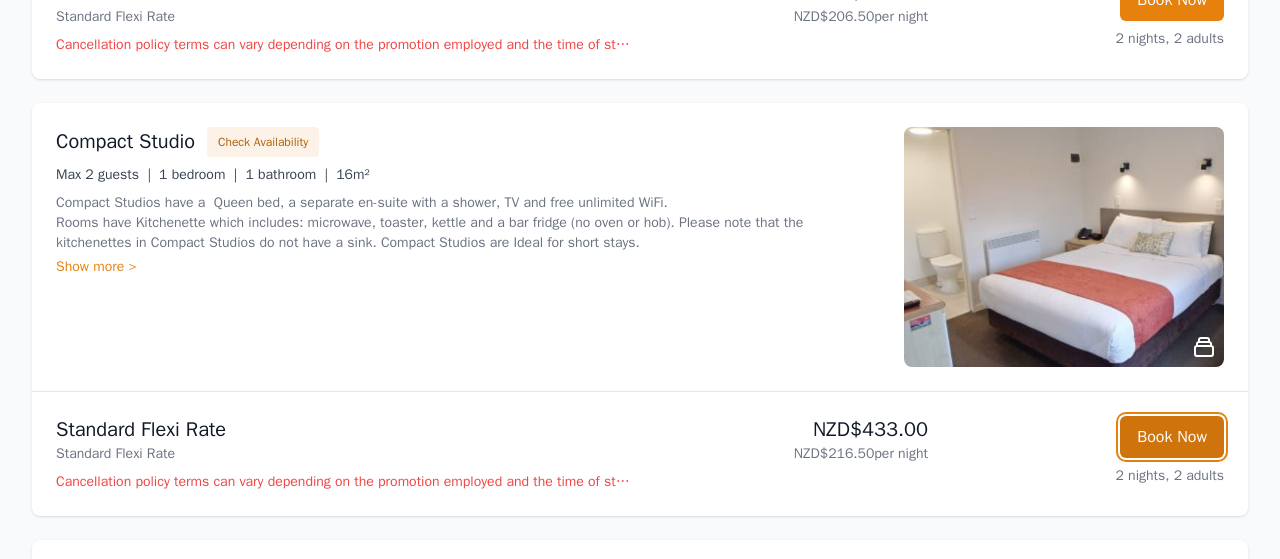 click on "Book Now" at bounding box center (1172, 437) 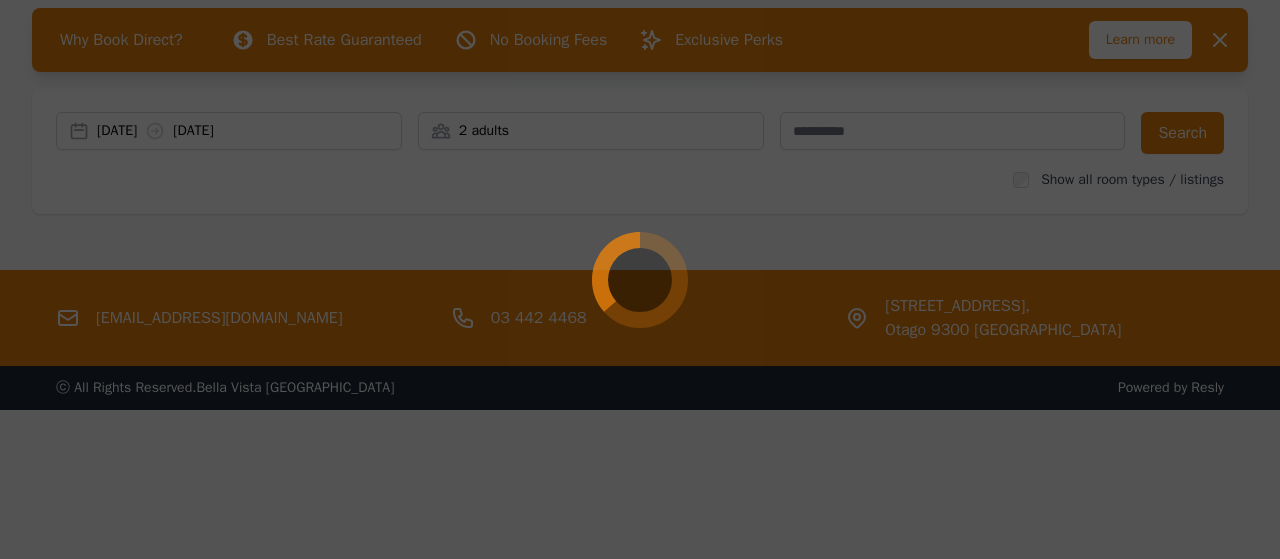 scroll, scrollTop: 0, scrollLeft: 0, axis: both 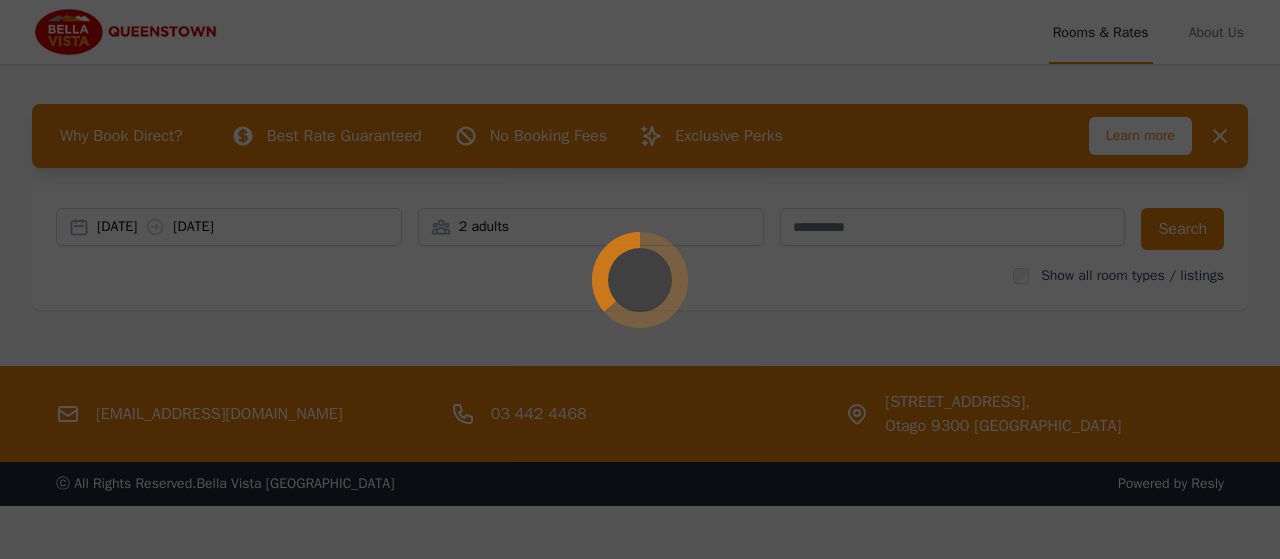 select on "**" 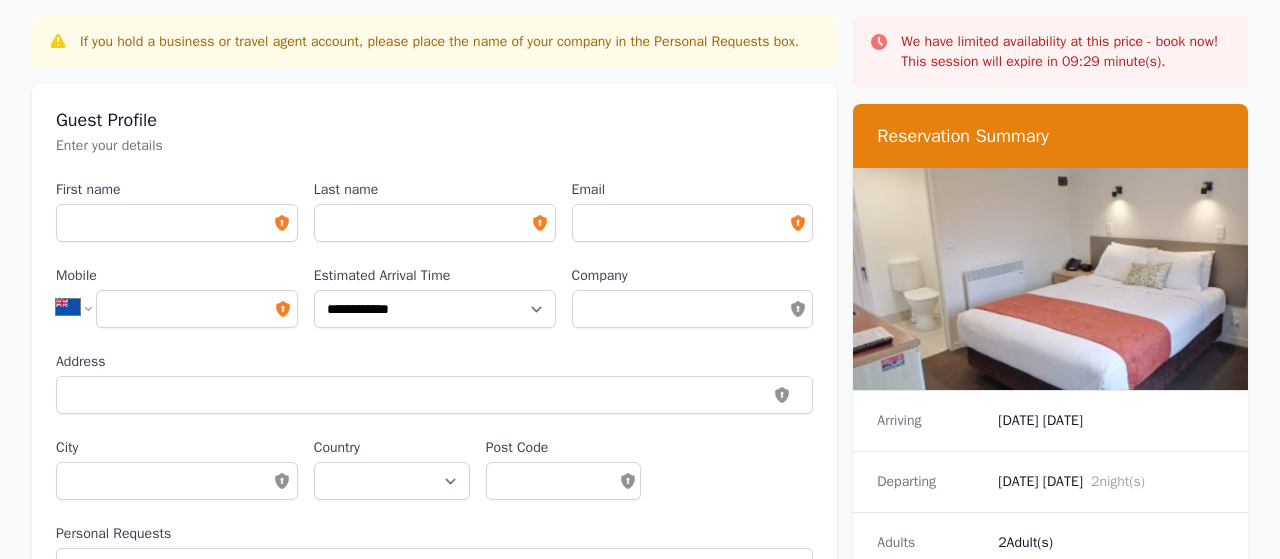 scroll, scrollTop: 0, scrollLeft: 0, axis: both 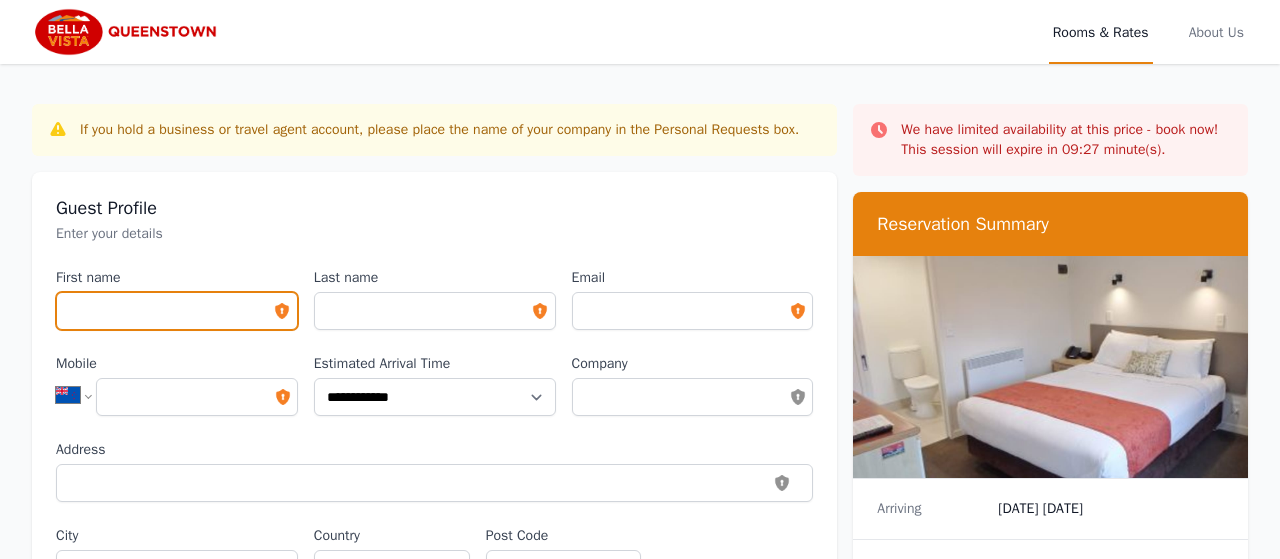 click on "First name" at bounding box center [177, 311] 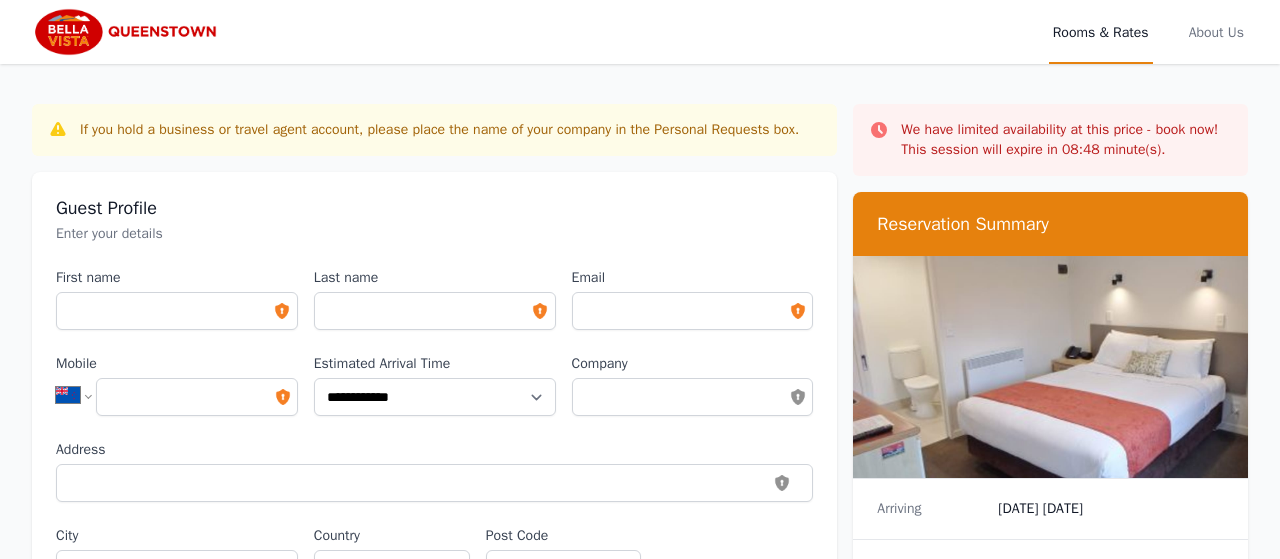 type on "******" 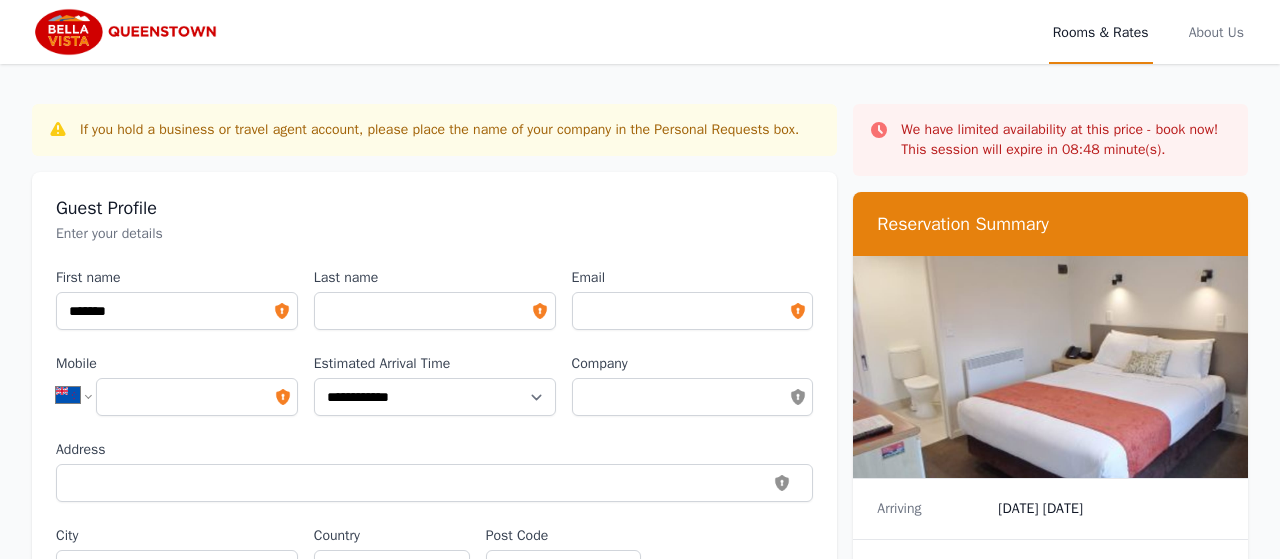 type on "******" 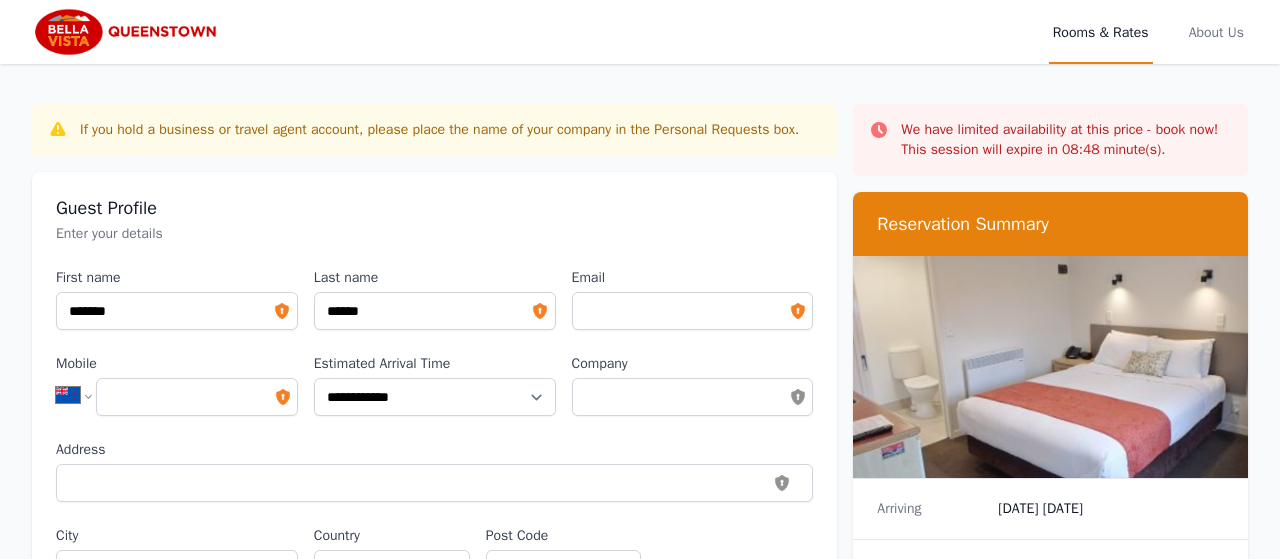 type on "**********" 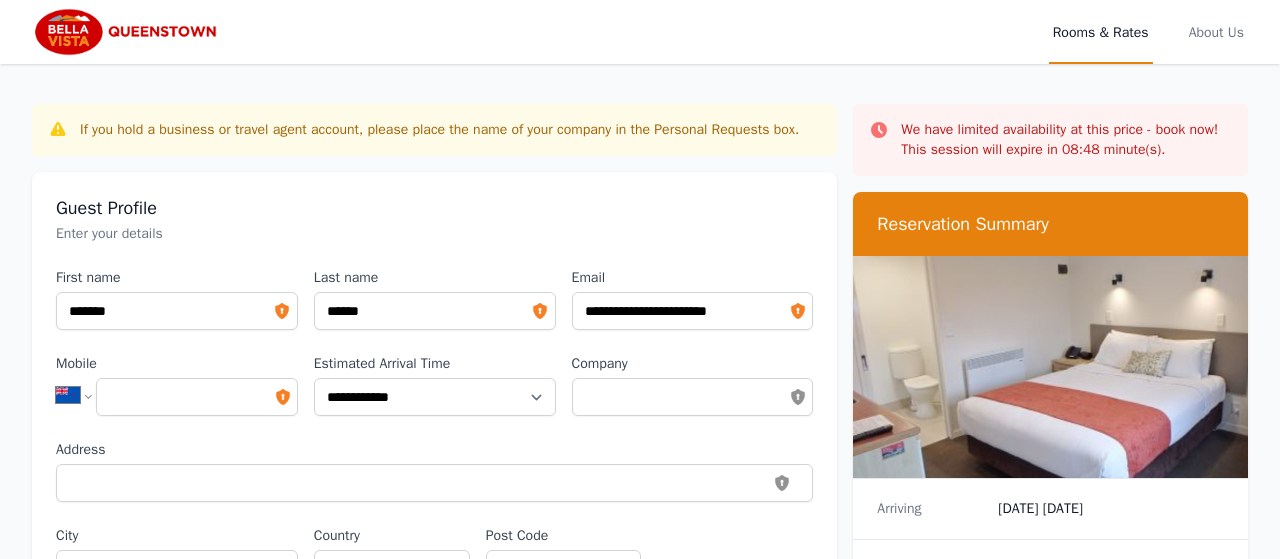 type on "**********" 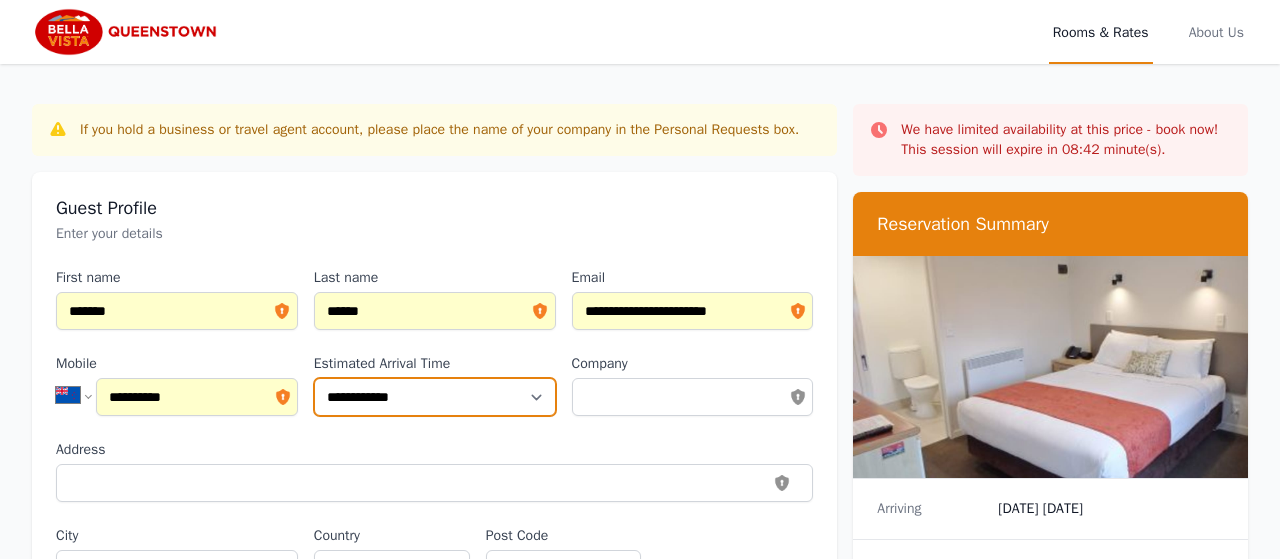 click on "**********" at bounding box center (435, 397) 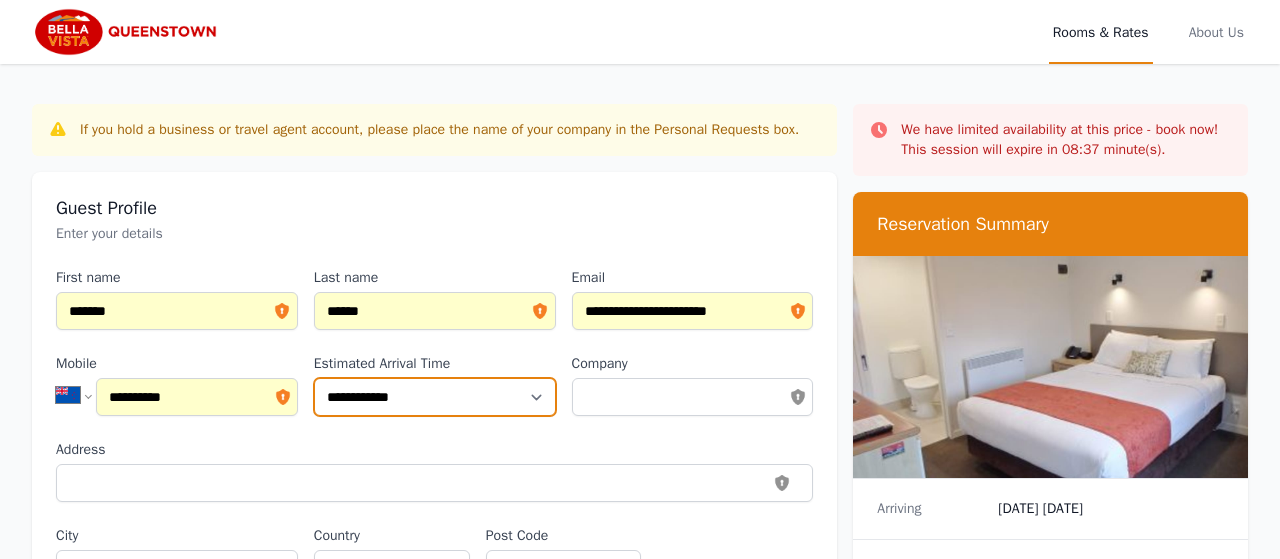 click on "**********" at bounding box center (0, 0) 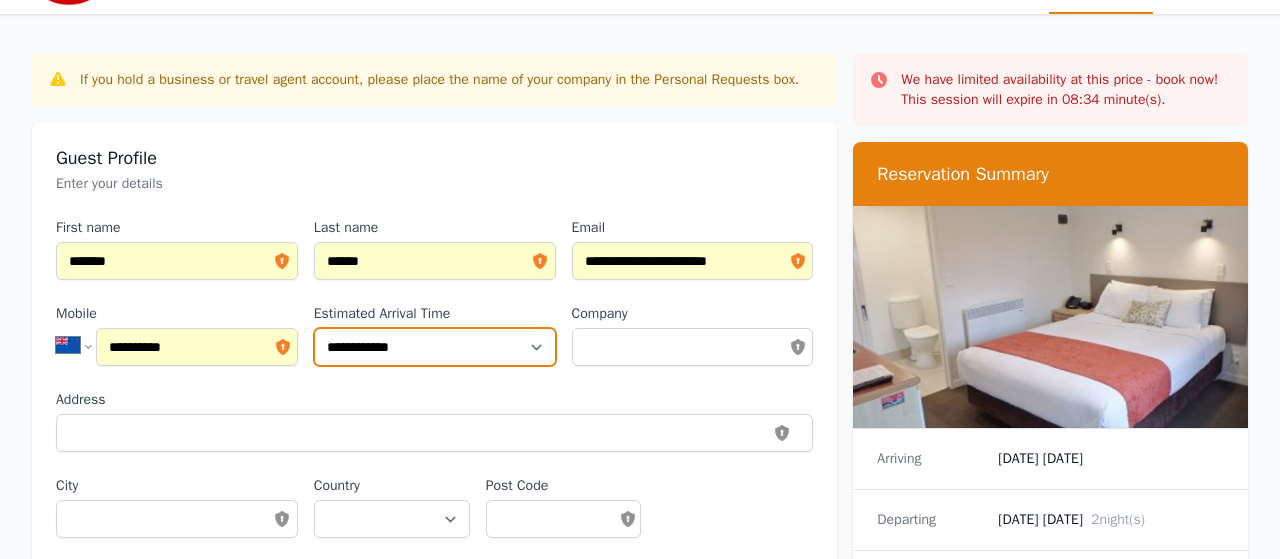 scroll, scrollTop: 0, scrollLeft: 0, axis: both 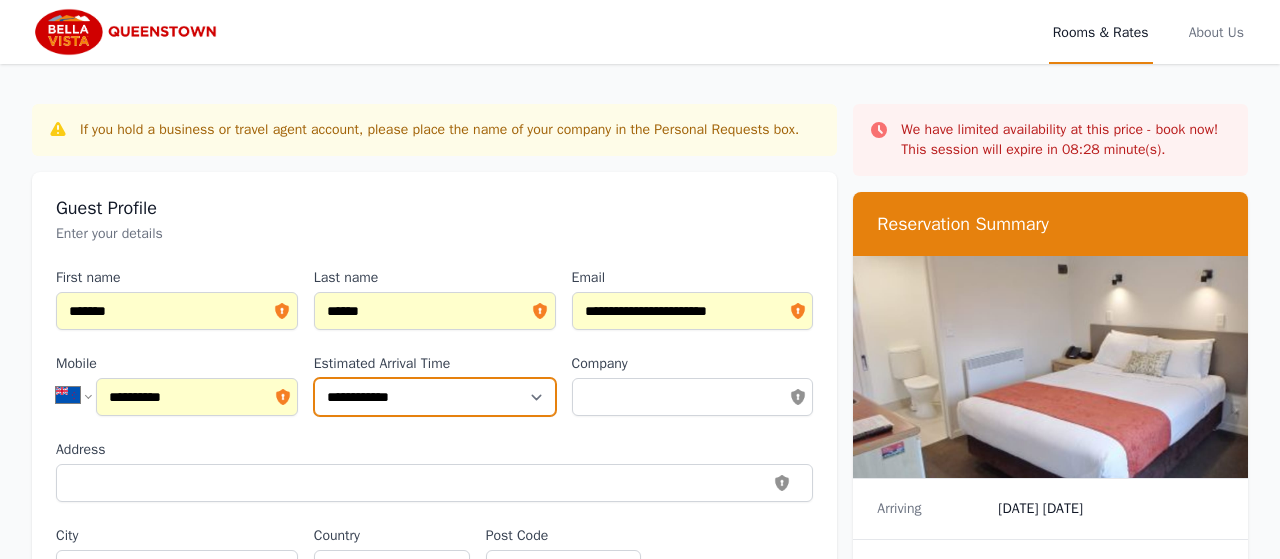click on "**********" at bounding box center [435, 397] 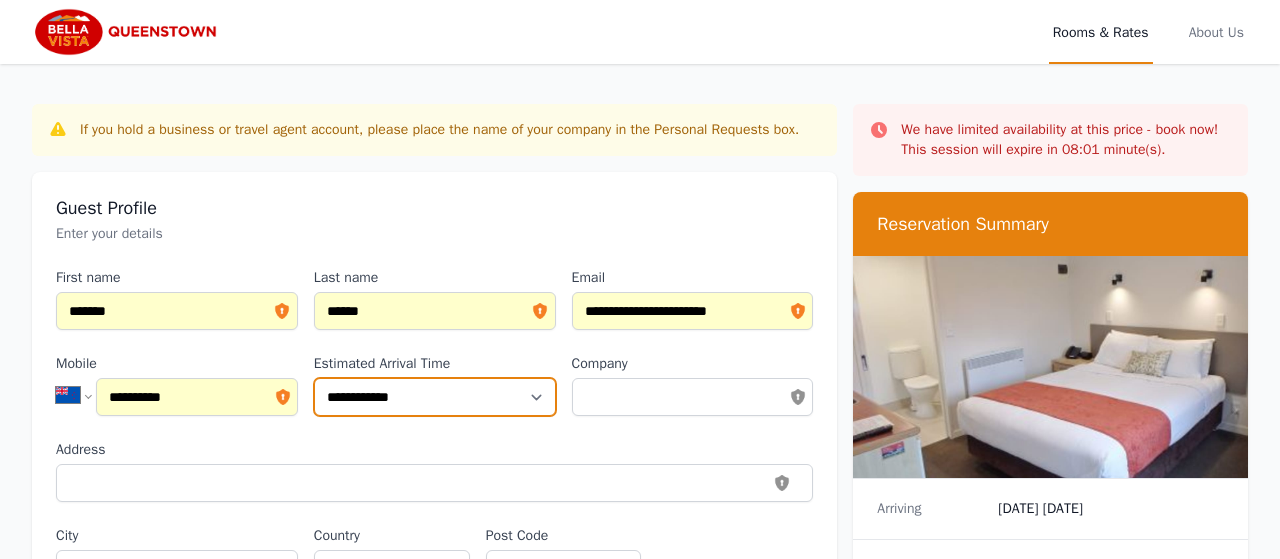 select on "**********" 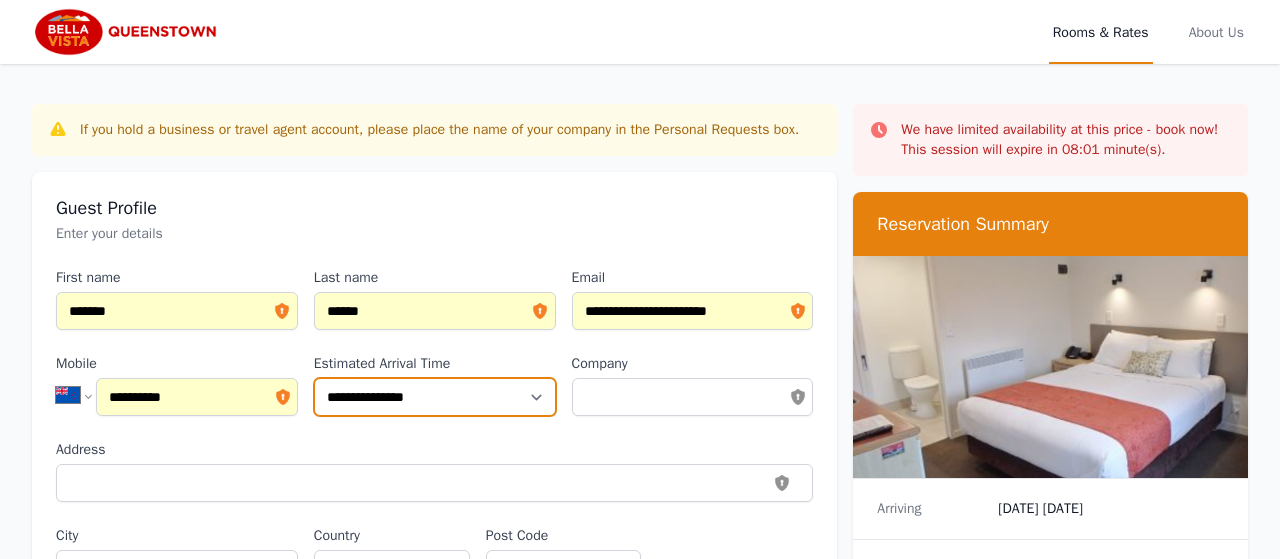 click on "**********" at bounding box center (0, 0) 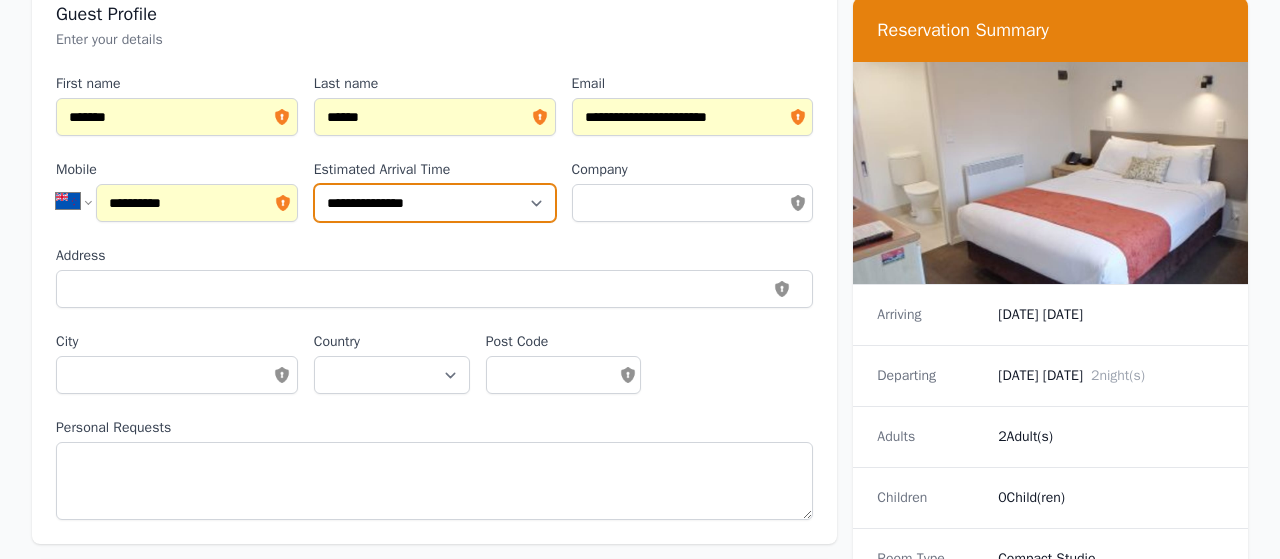 scroll, scrollTop: 195, scrollLeft: 0, axis: vertical 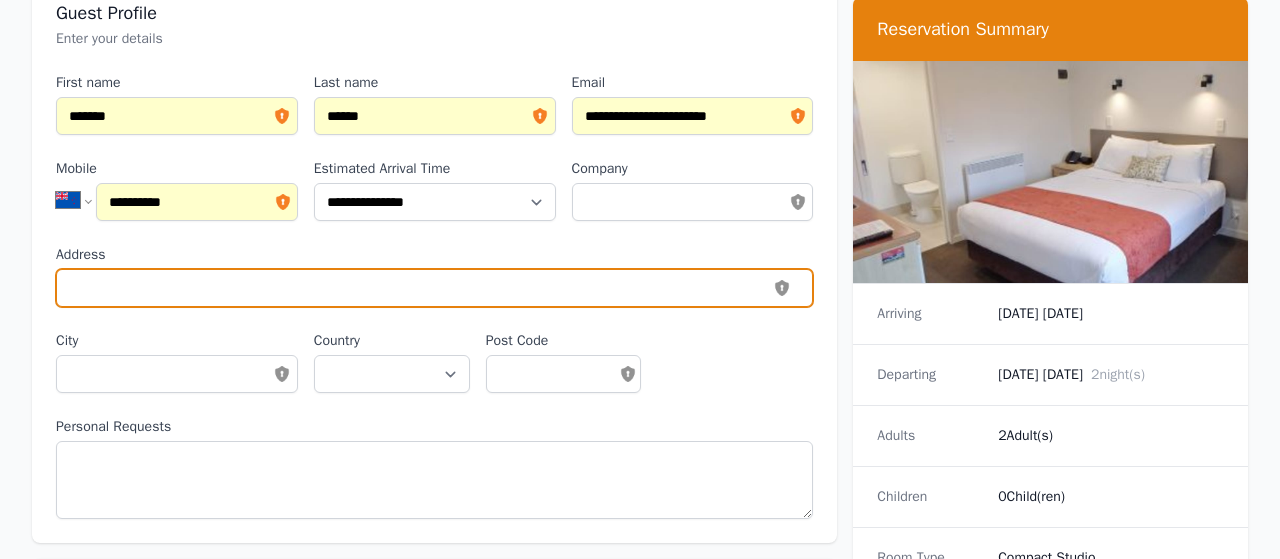 click on "Address" at bounding box center [434, 288] 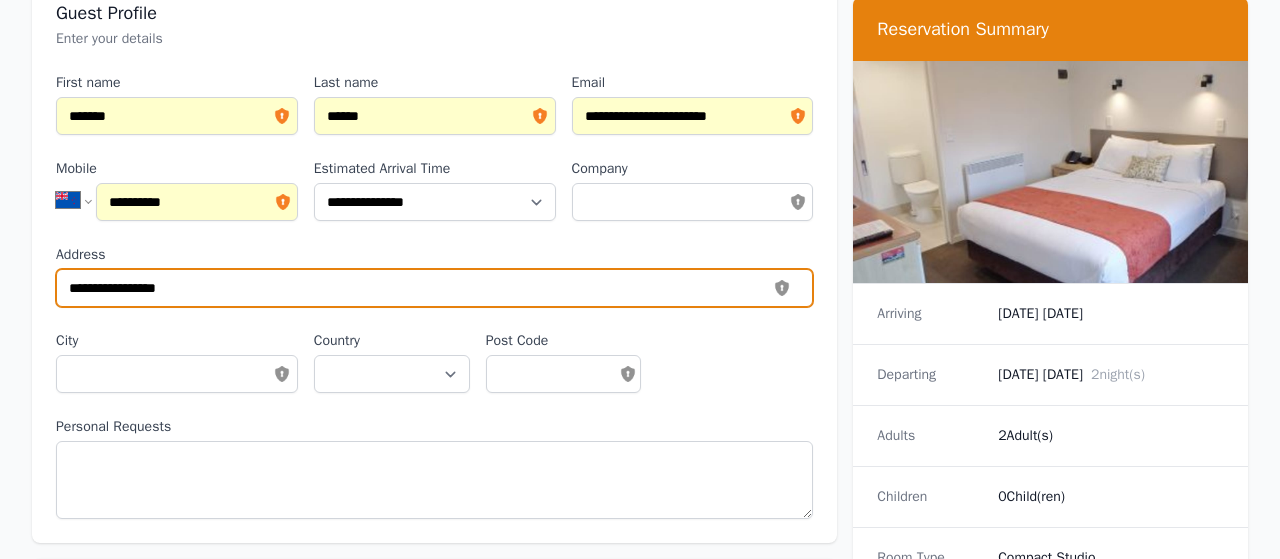 type on "**********" 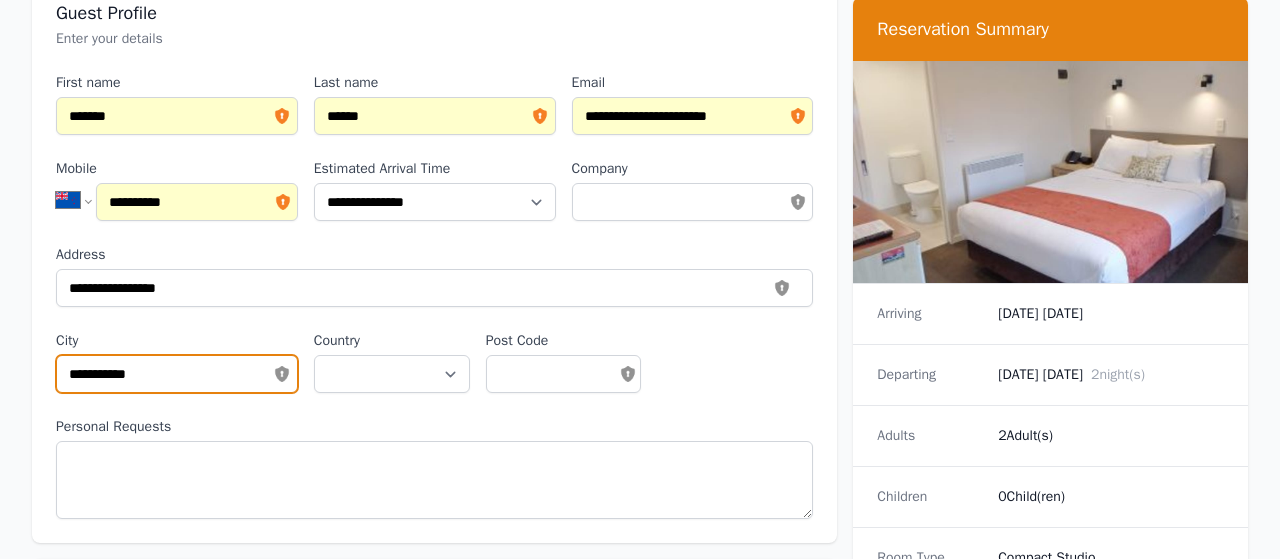 type on "**********" 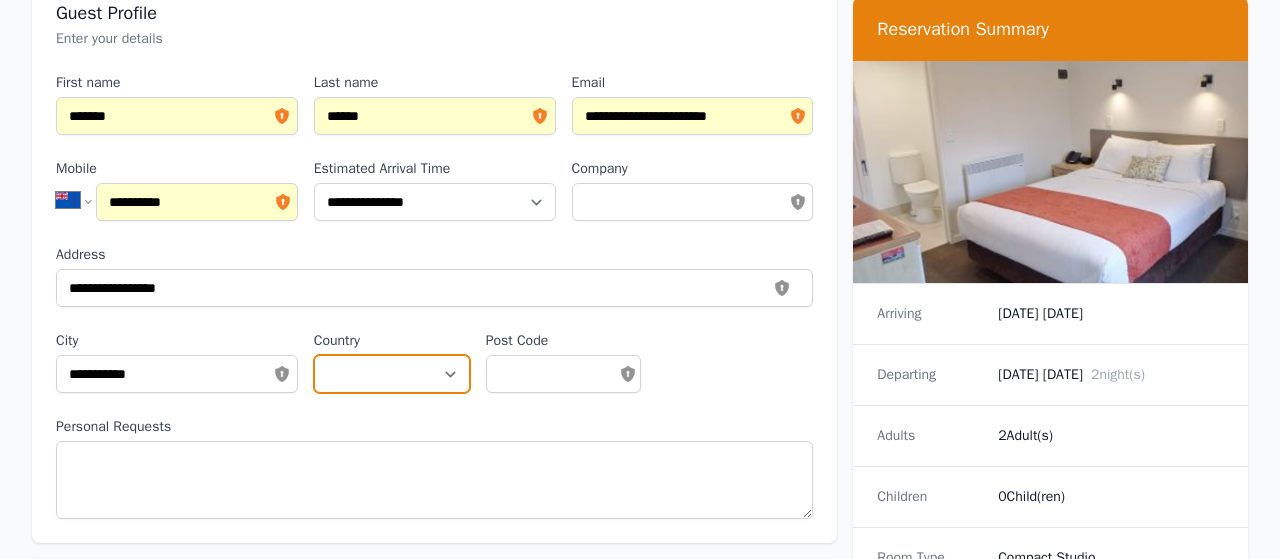 click on "**********" at bounding box center [392, 374] 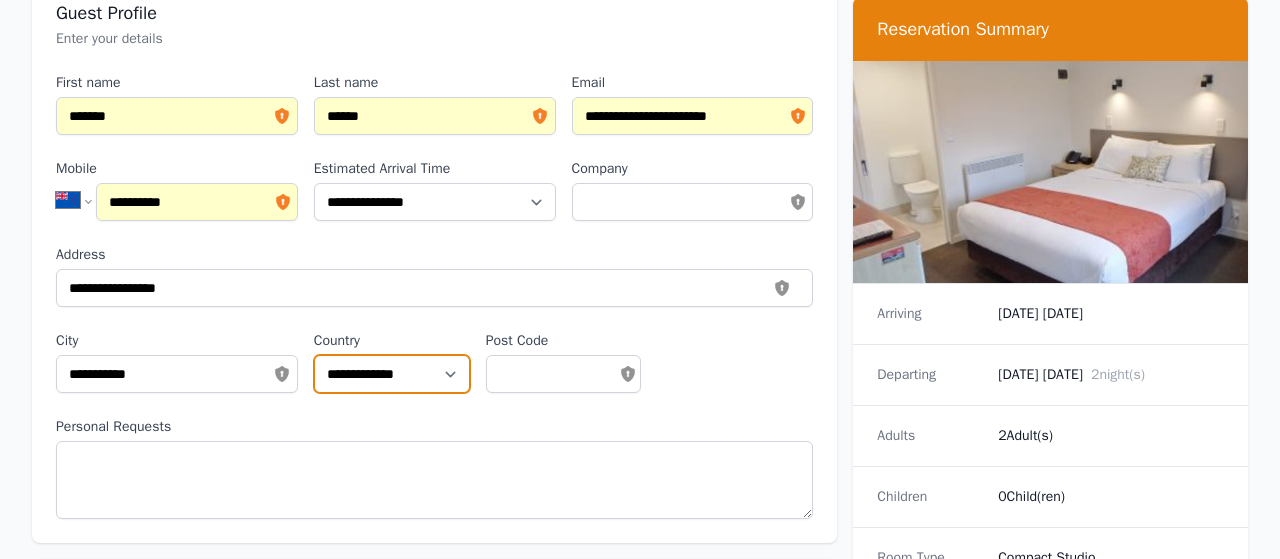 click on "**********" at bounding box center (0, 0) 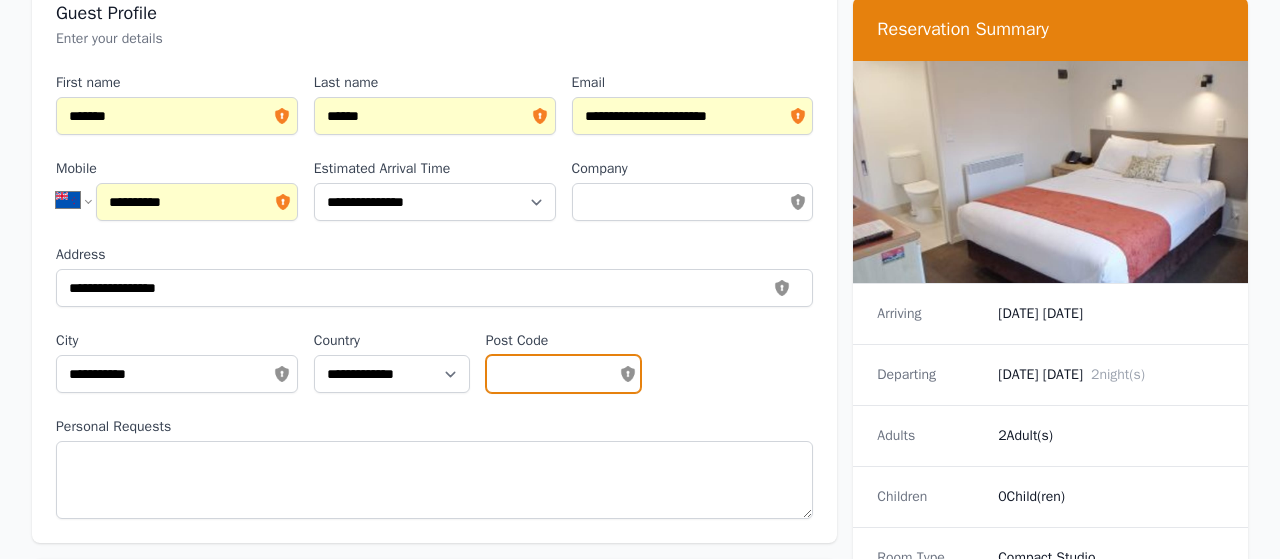 click on "Post Code" at bounding box center [564, 374] 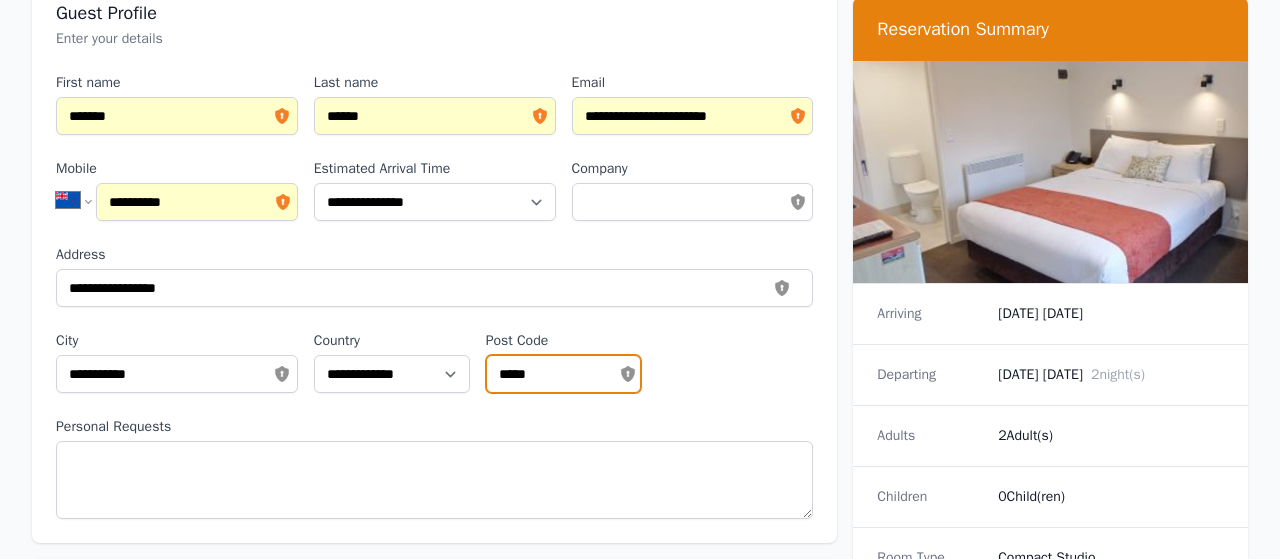 type on "*****" 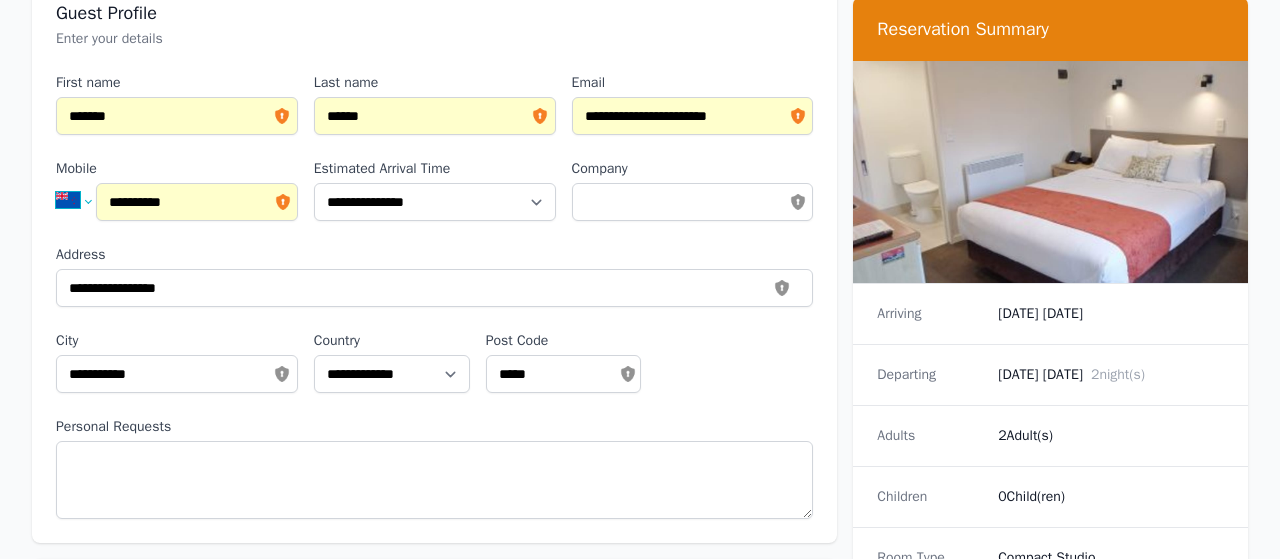 click on "**********" at bounding box center (82, 200) 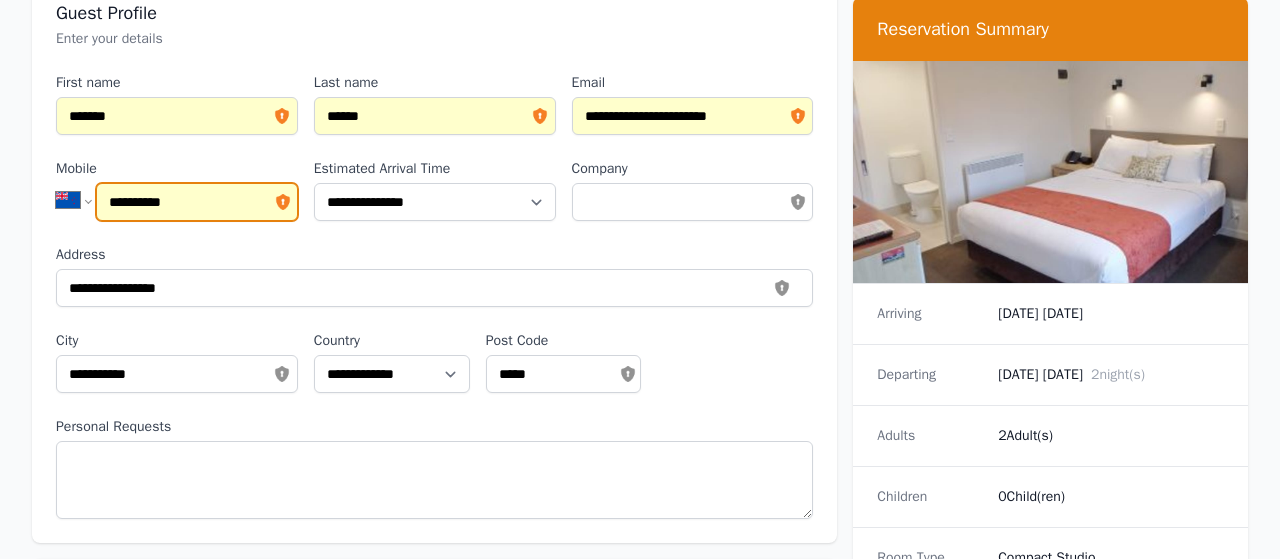 click on "**********" at bounding box center (0, 0) 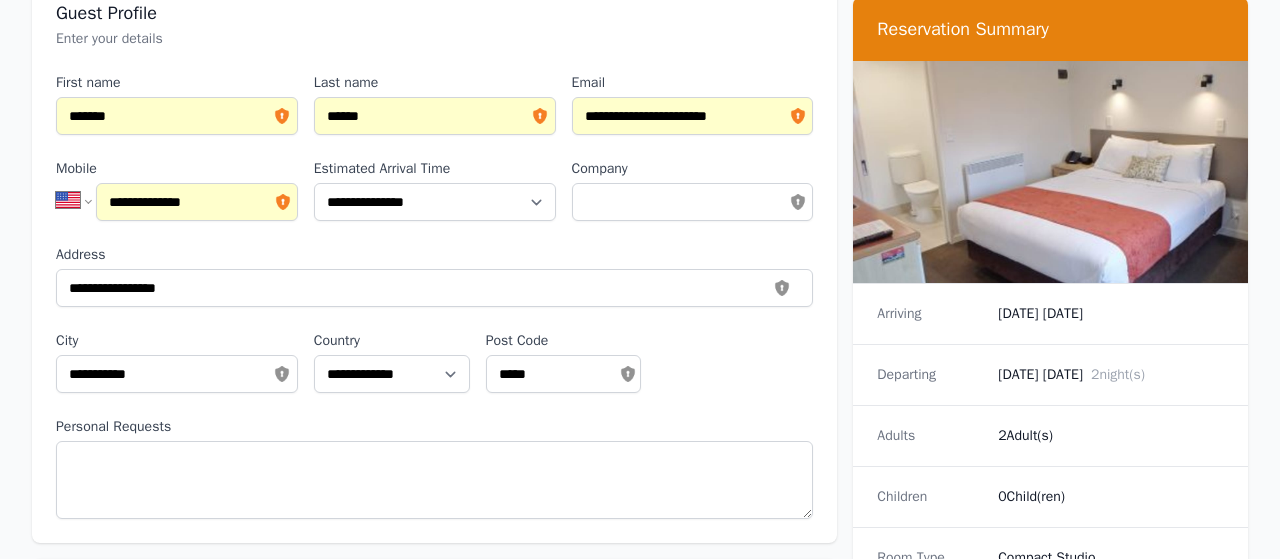 click on "**********" at bounding box center (640, 1195) 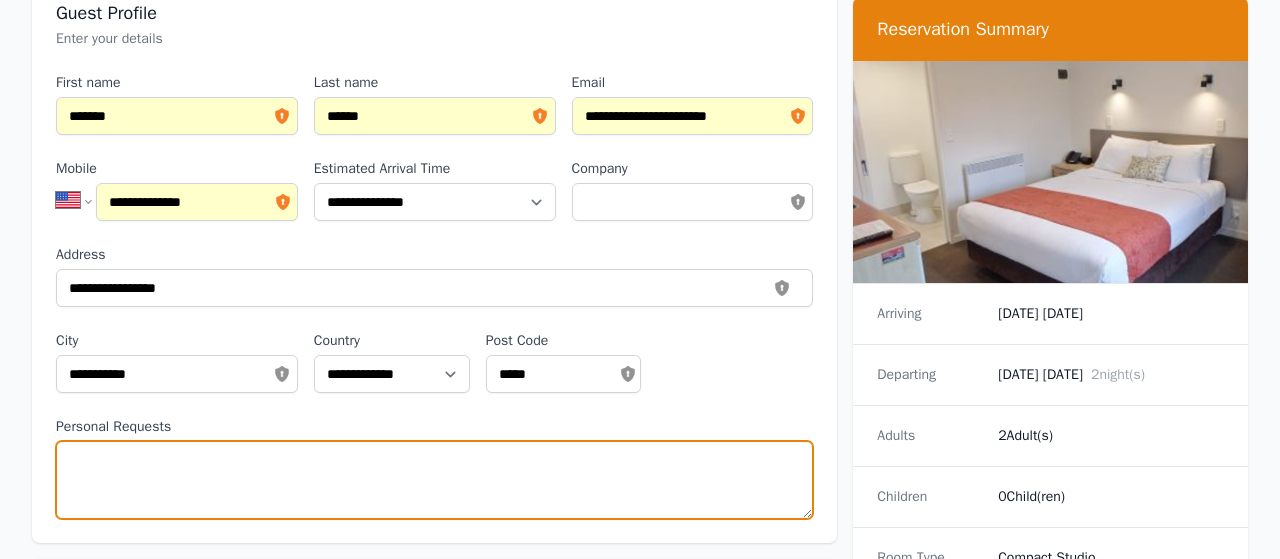 click on "Personal Requests" at bounding box center [434, 480] 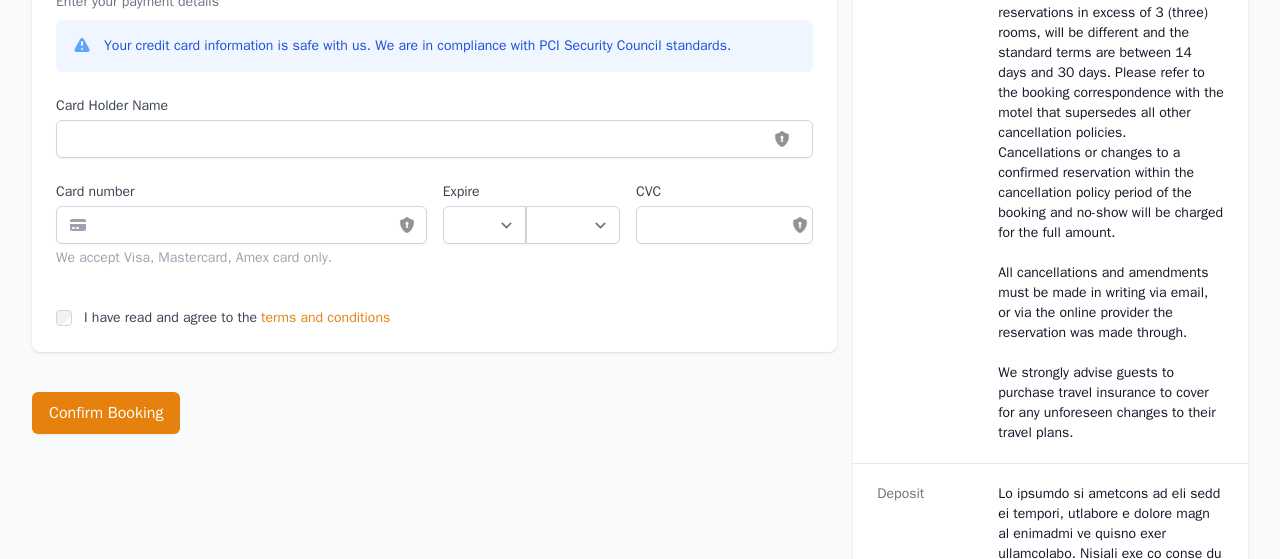 scroll, scrollTop: 1107, scrollLeft: 0, axis: vertical 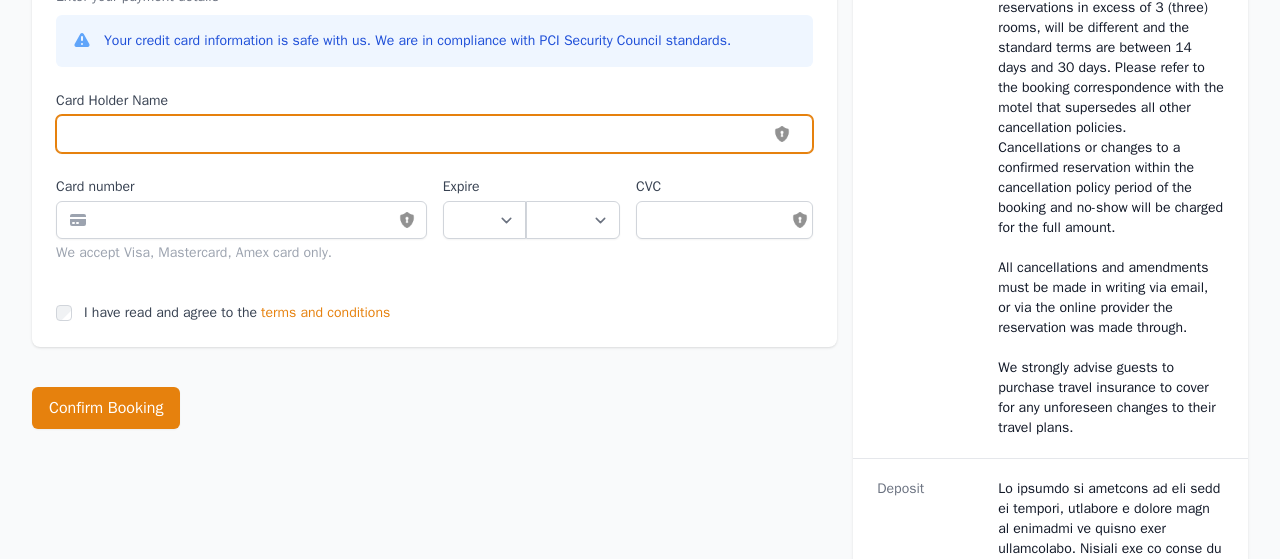 click on "Card Holder Name" at bounding box center [434, 134] 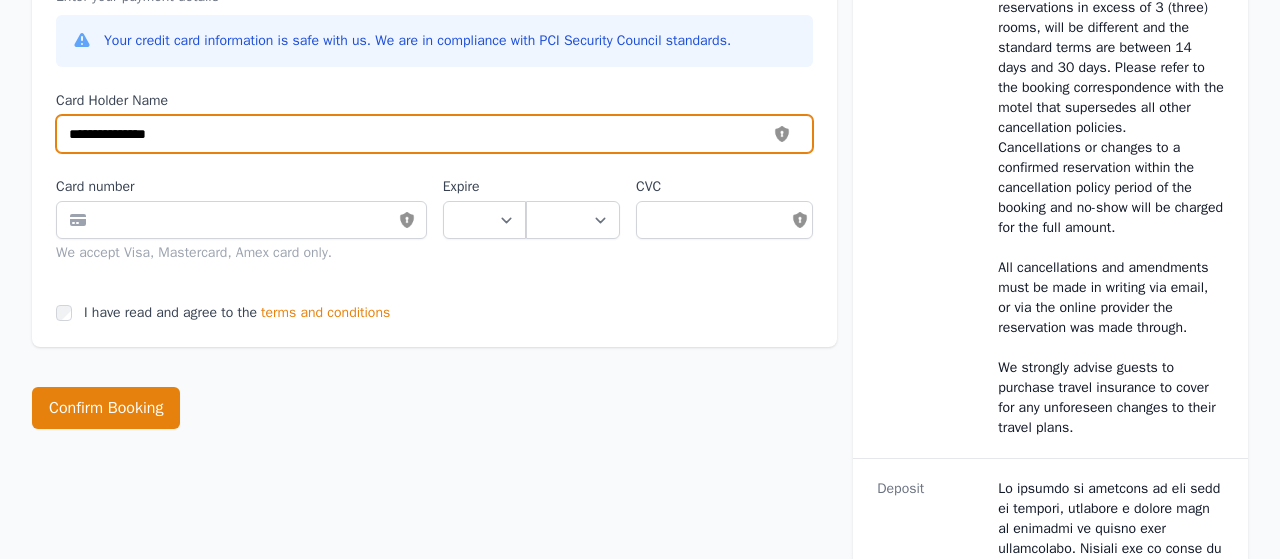 type on "**********" 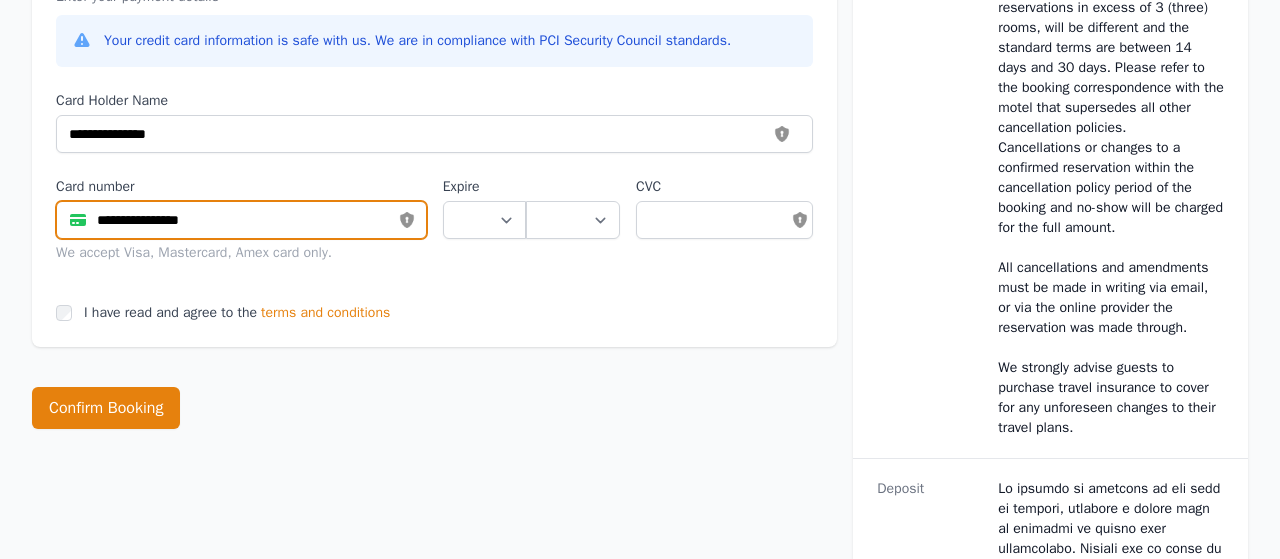 type on "**********" 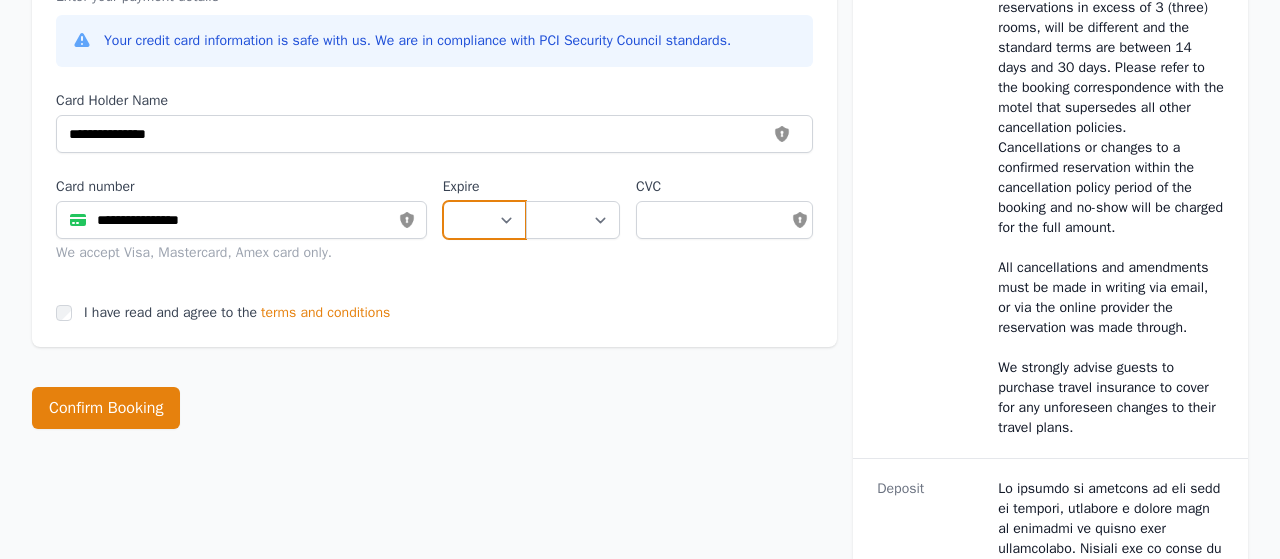 click on "** ** ** ** ** ** ** ** ** ** ** **" at bounding box center [484, 220] 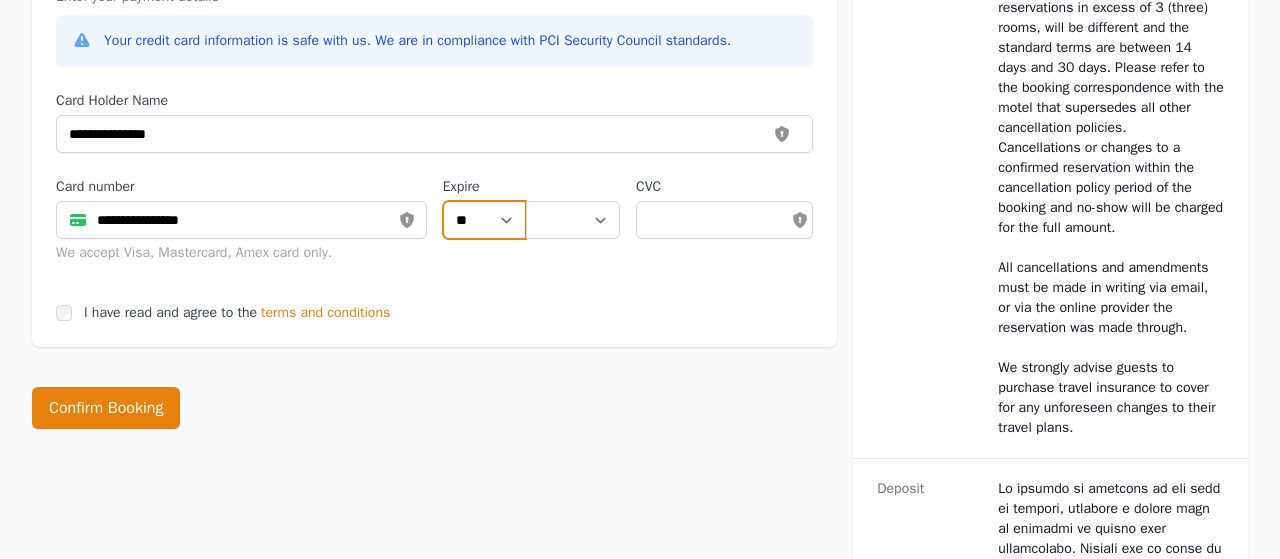 click on "**" at bounding box center (0, 0) 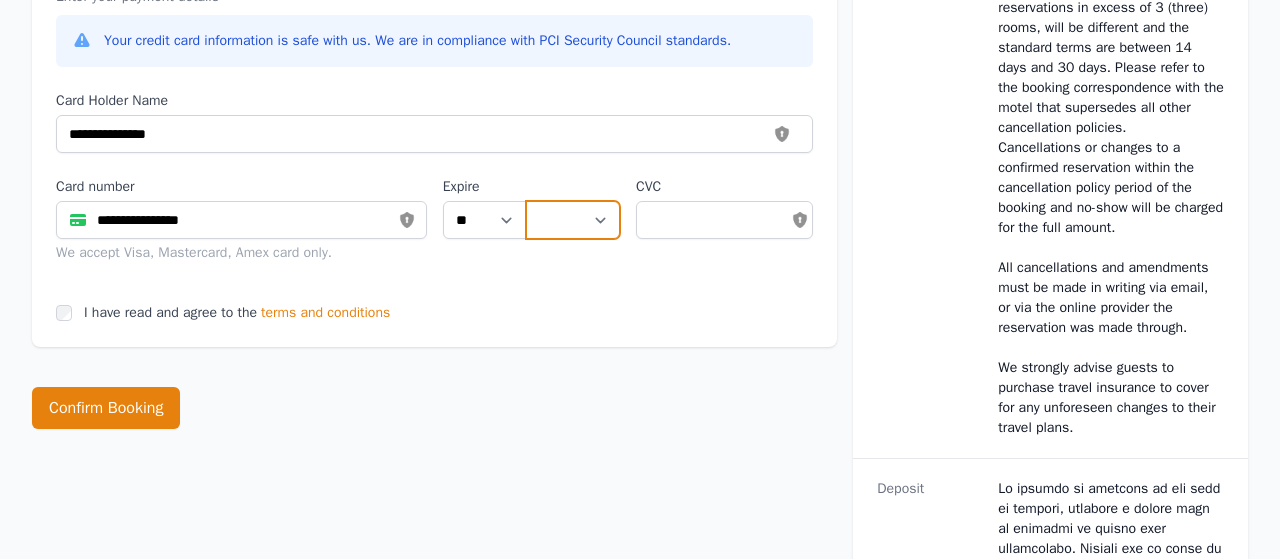 click on "**** **** **** **** **** **** **** **** ****" at bounding box center [573, 220] 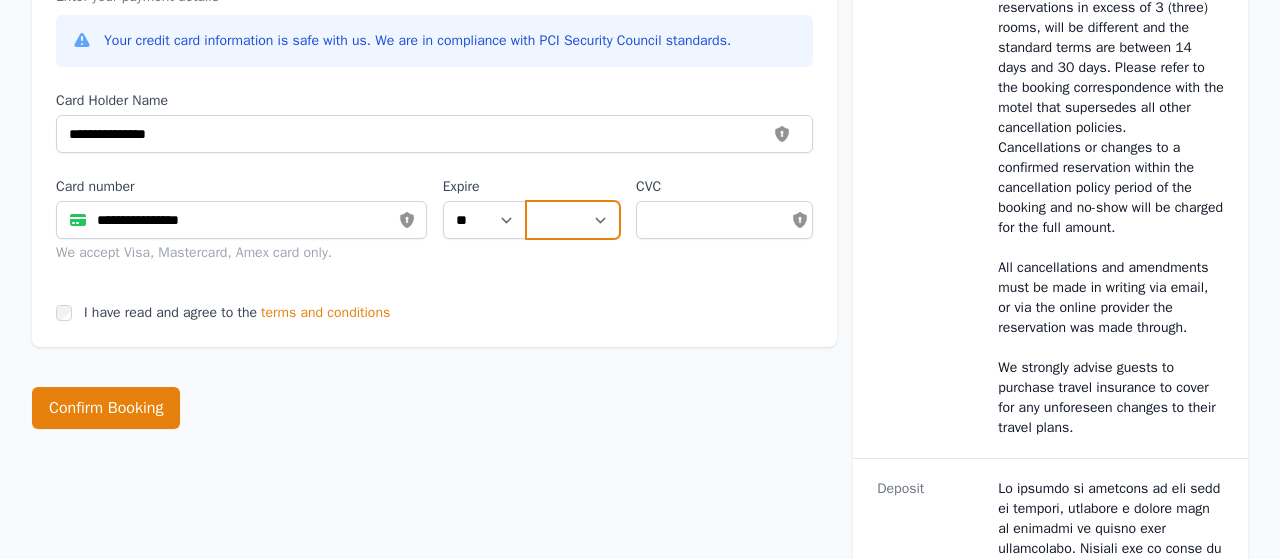 select on "**" 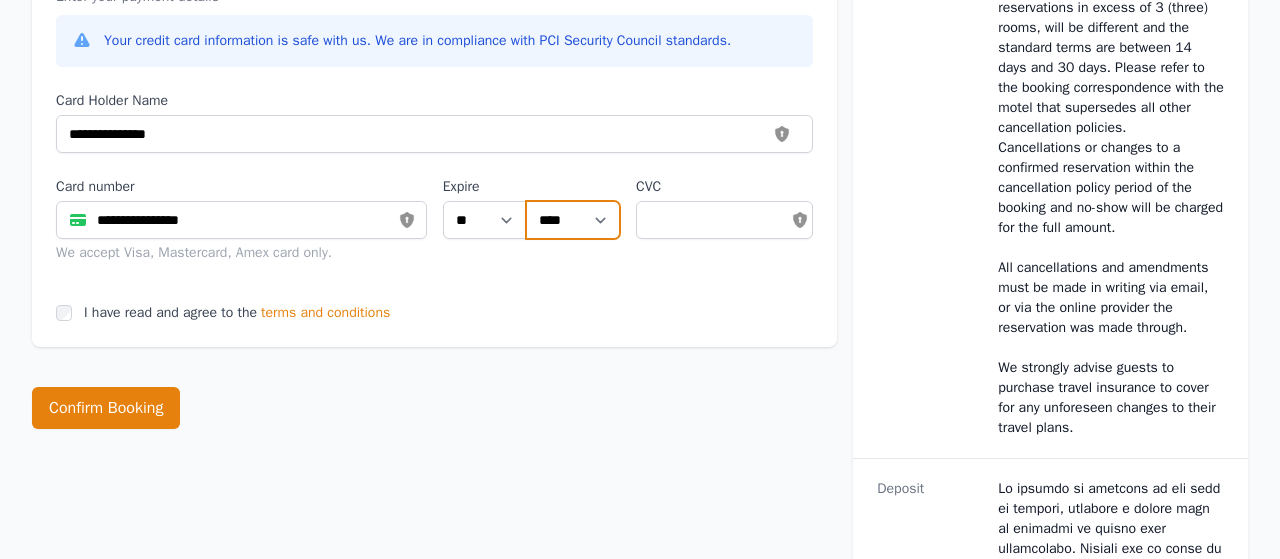 click on "****" at bounding box center [0, 0] 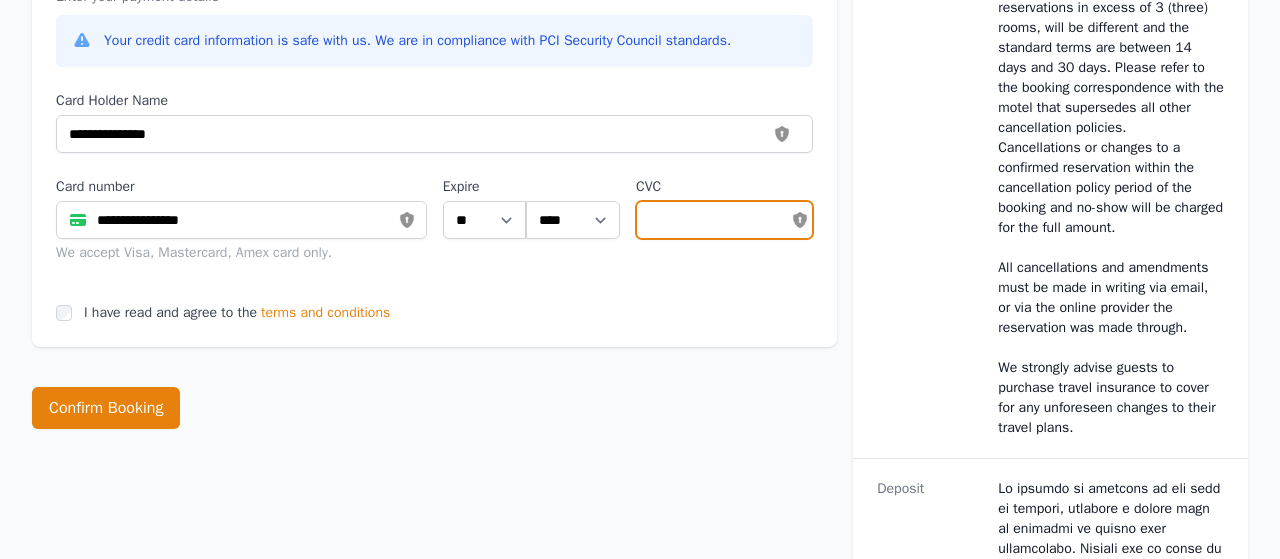 click at bounding box center (724, 220) 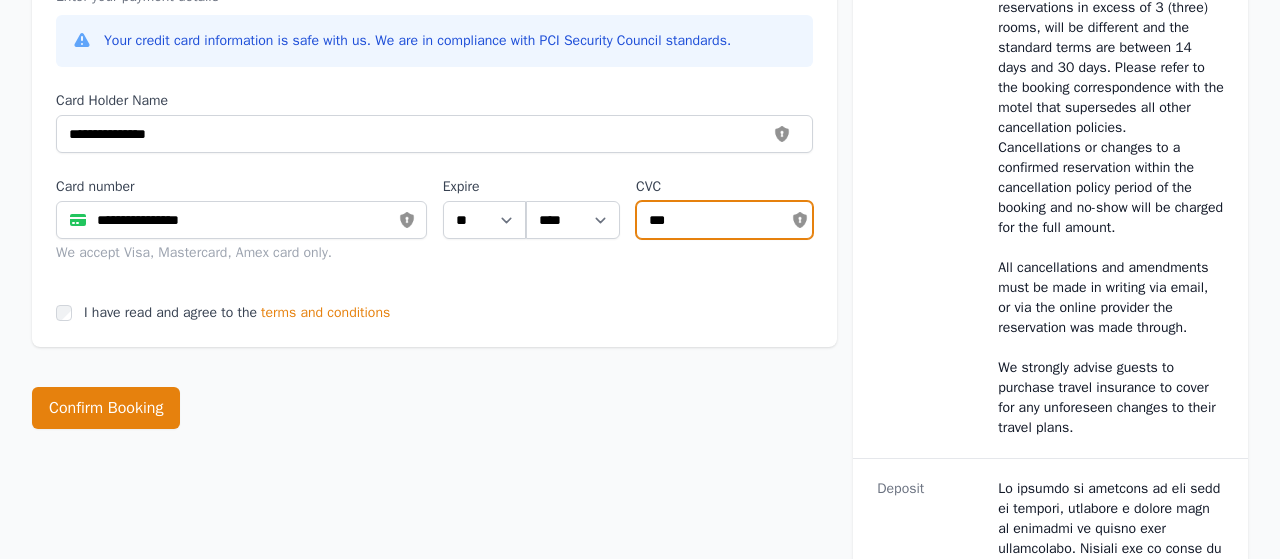 type on "***" 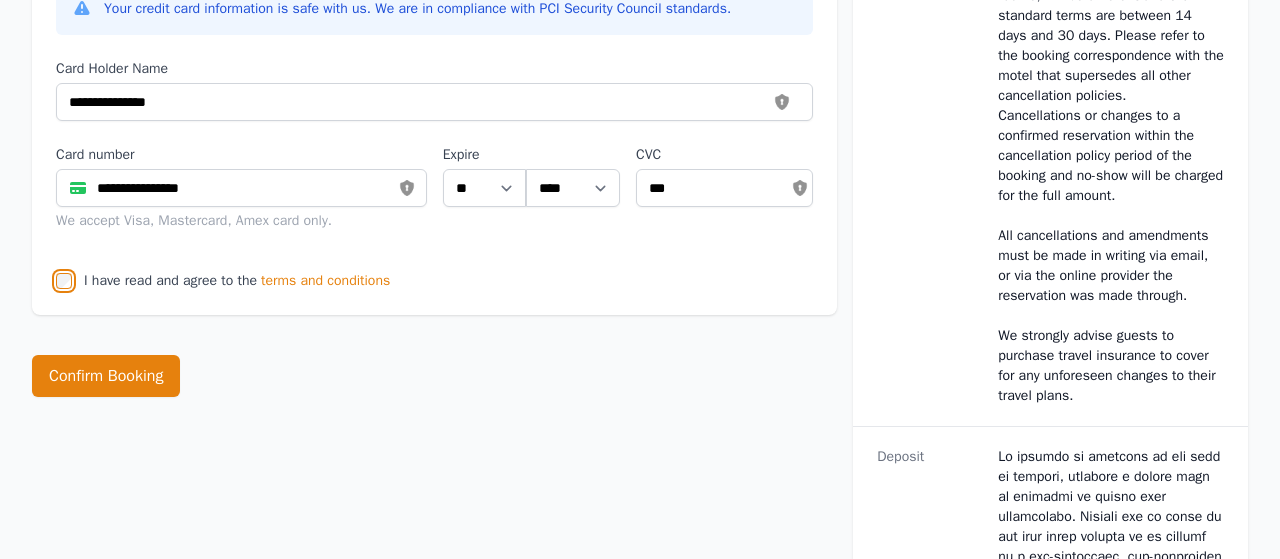 scroll, scrollTop: 1140, scrollLeft: 0, axis: vertical 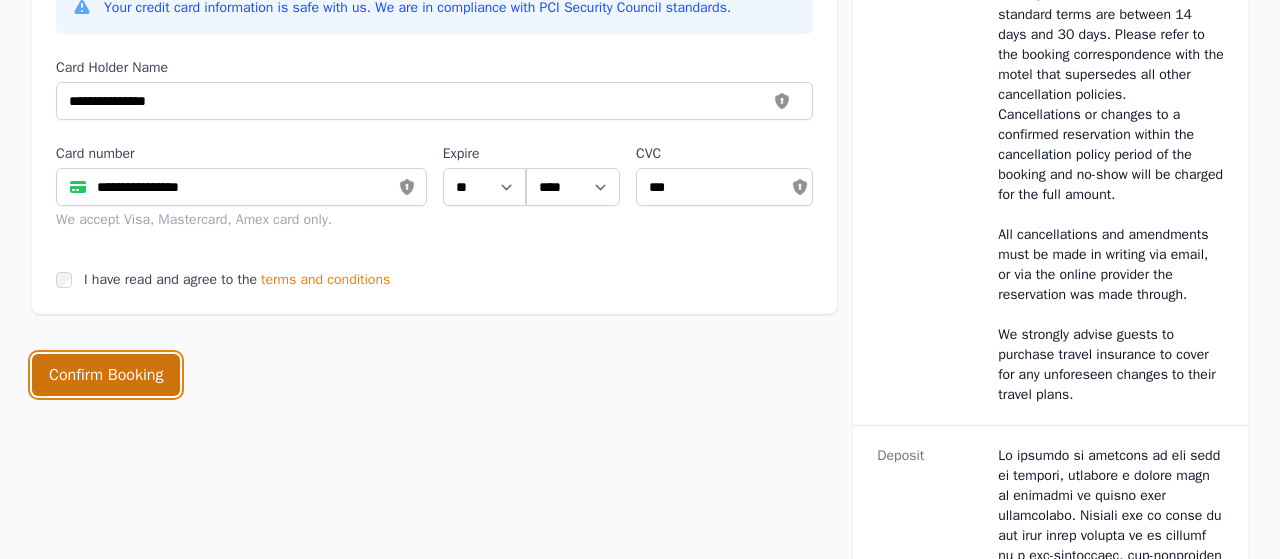 click on "Confirm Booking" at bounding box center [106, 375] 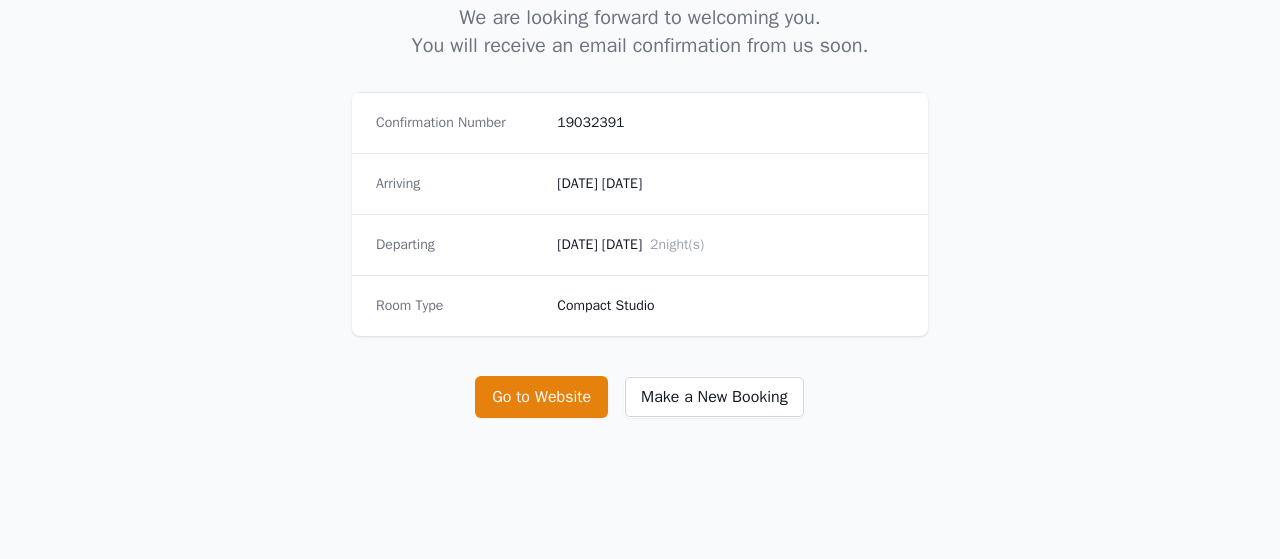 scroll, scrollTop: 313, scrollLeft: 0, axis: vertical 